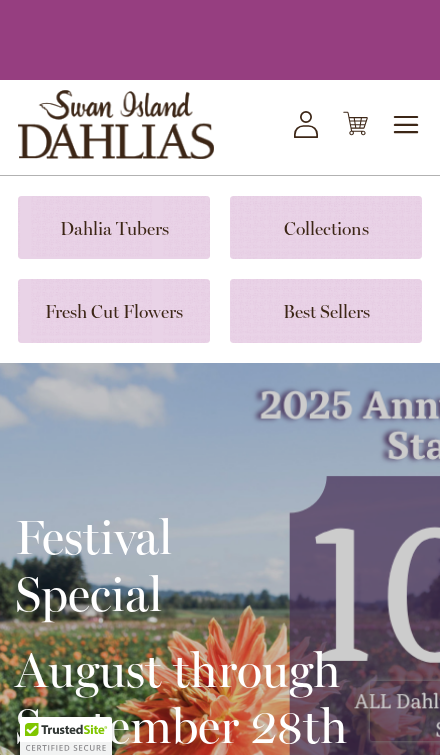 scroll, scrollTop: 0, scrollLeft: 0, axis: both 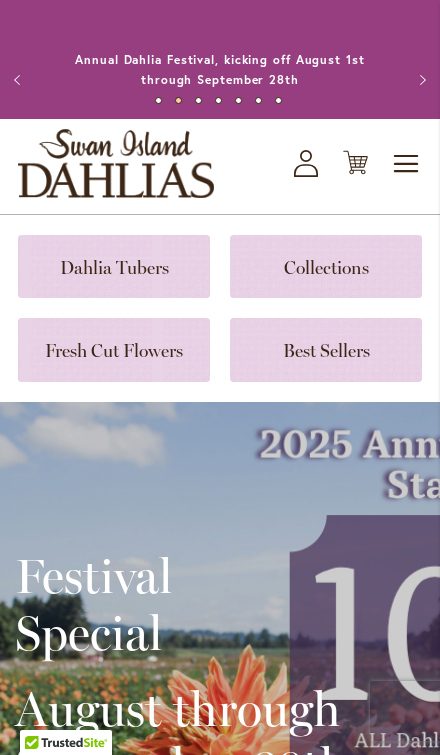 click on "Festival Special
August through September 28th
Order Now" at bounding box center [220, 718] 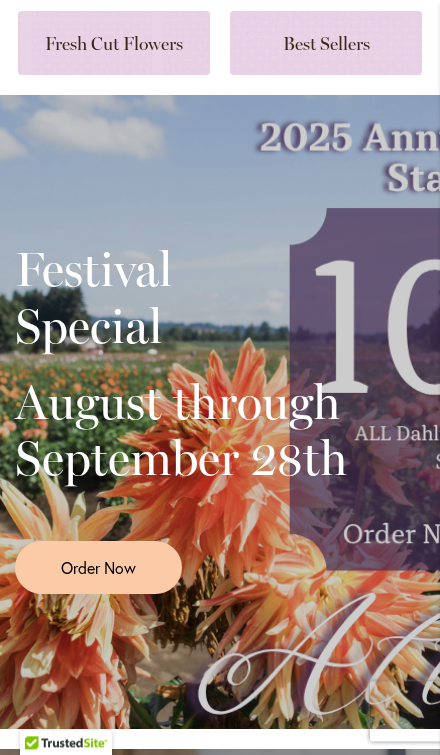 scroll, scrollTop: 307, scrollLeft: 0, axis: vertical 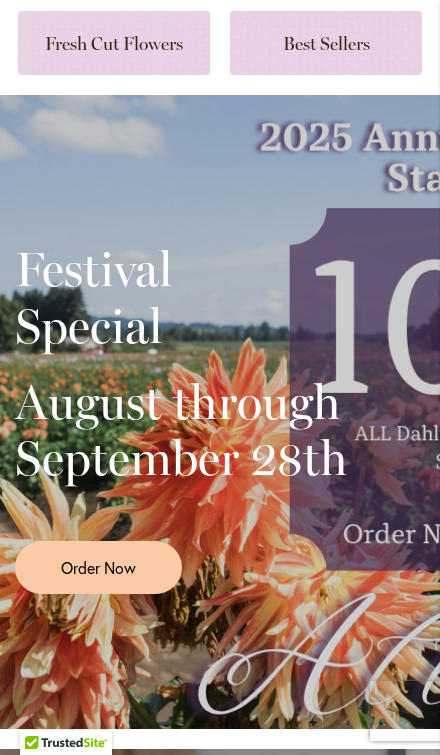 click on "Order Now" at bounding box center (98, 567) 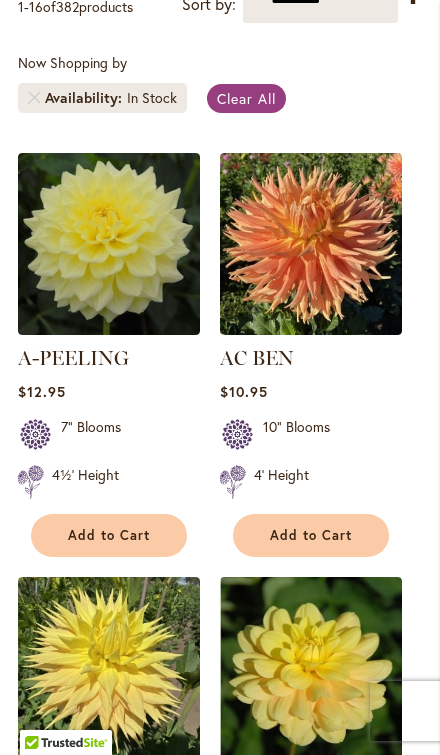scroll, scrollTop: 528, scrollLeft: 0, axis: vertical 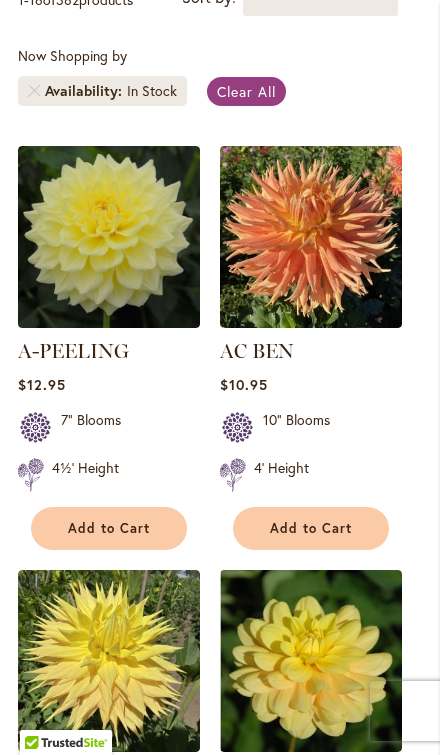 click on "Add to Cart" at bounding box center [311, 528] 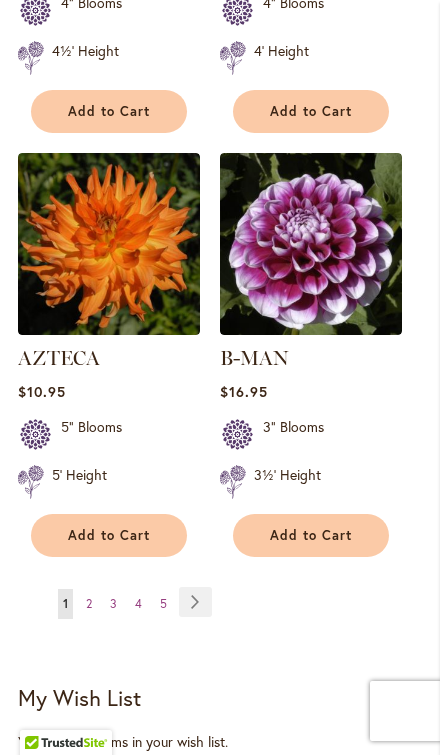 scroll, scrollTop: 3573, scrollLeft: 0, axis: vertical 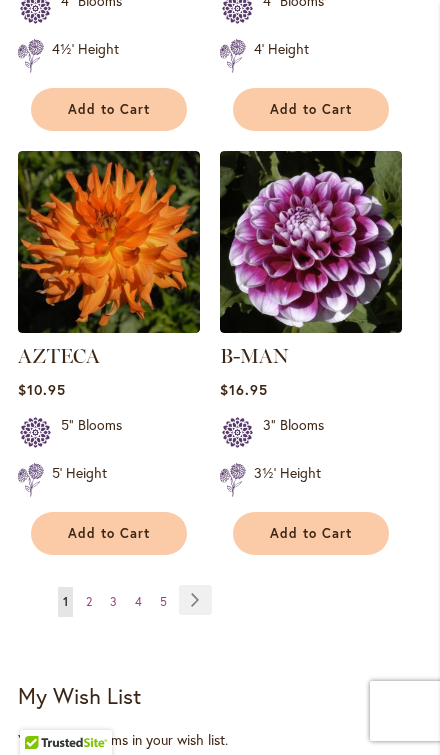 click on "Add to Cart" at bounding box center [109, 533] 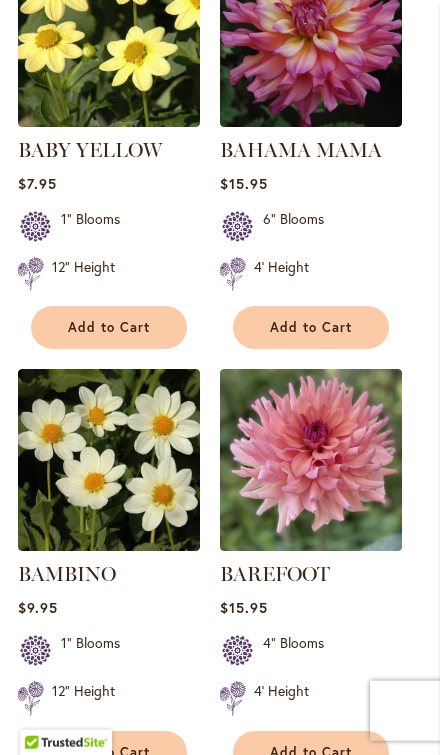 scroll, scrollTop: 1157, scrollLeft: 0, axis: vertical 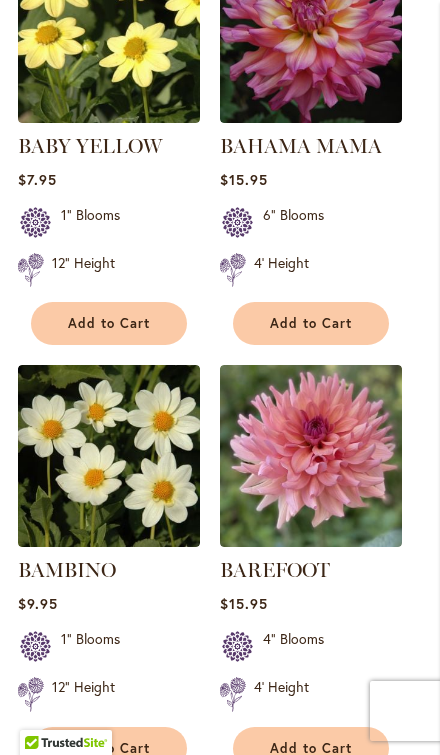click on "Add to Cart" at bounding box center [311, 748] 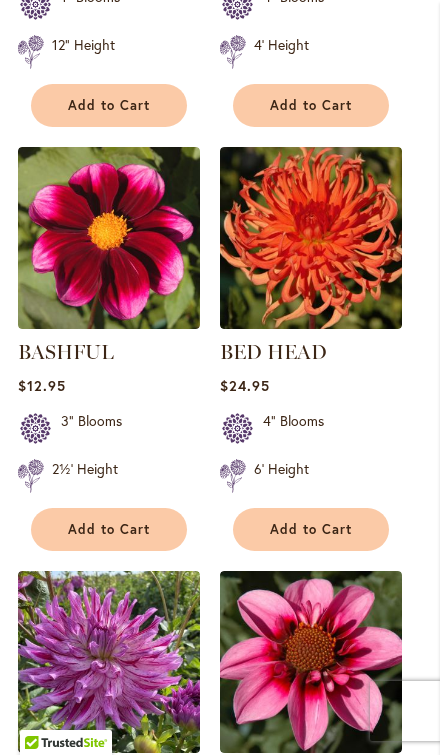 scroll, scrollTop: 1853, scrollLeft: 0, axis: vertical 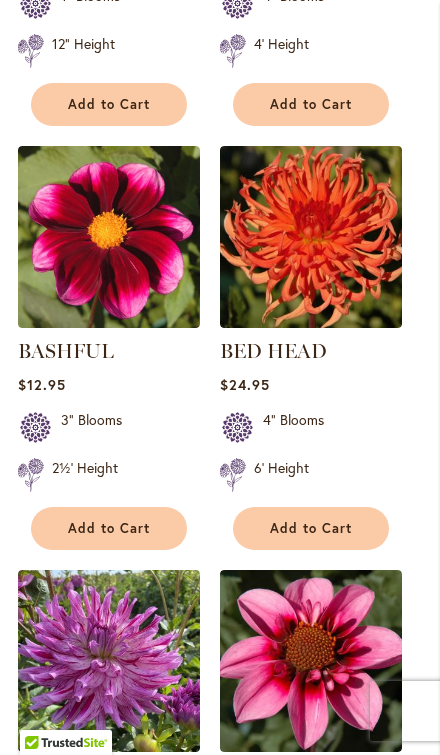 click on "Add to Cart" at bounding box center (311, 528) 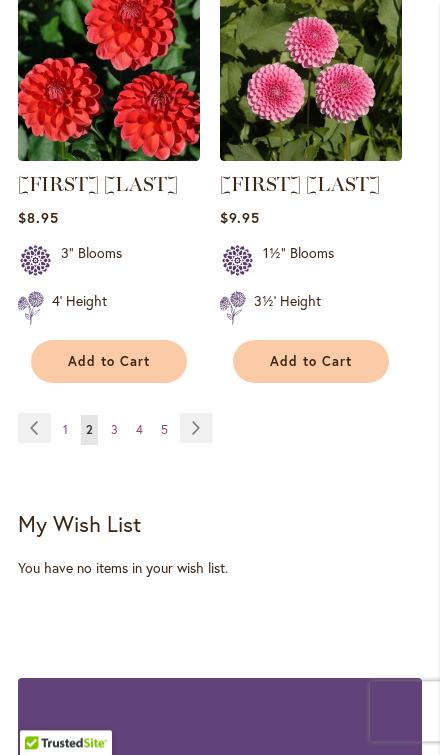scroll, scrollTop: 3698, scrollLeft: 0, axis: vertical 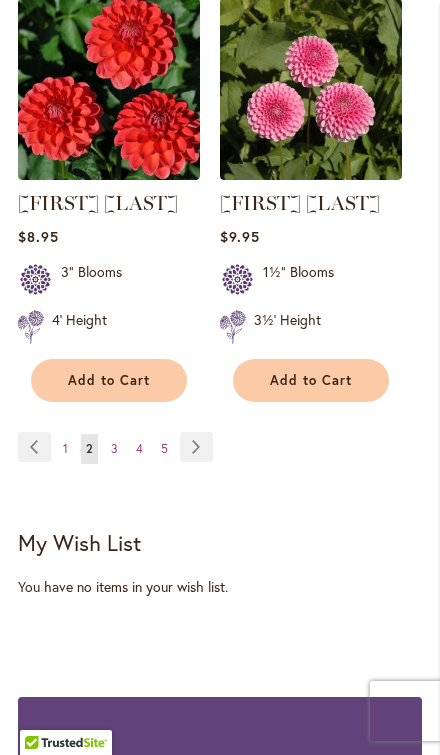 click on "Page
Next" at bounding box center [196, 447] 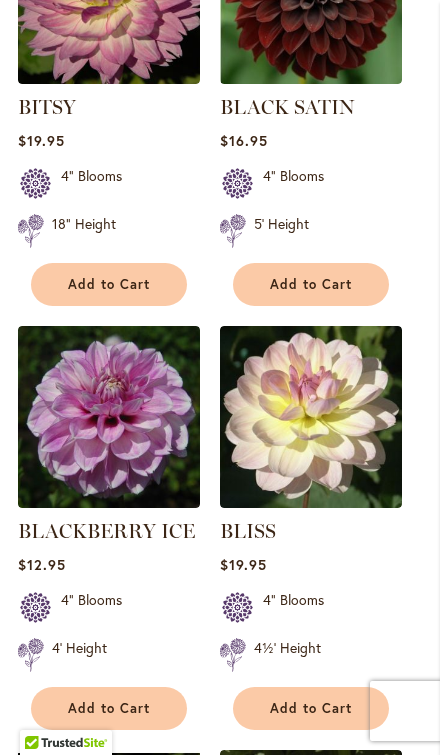 scroll, scrollTop: 784, scrollLeft: 0, axis: vertical 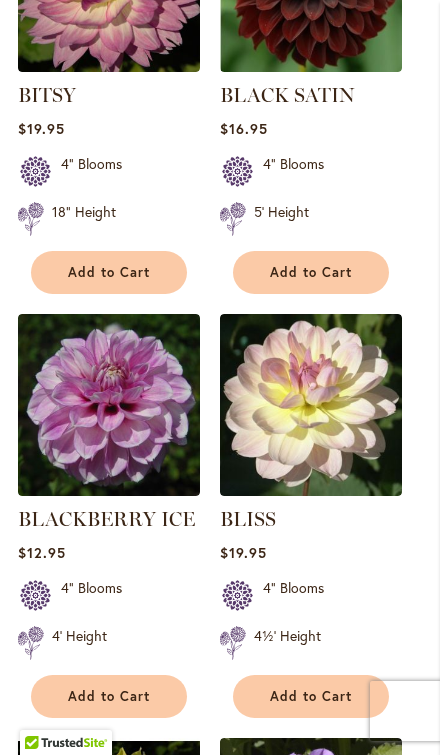 click on "Add to Cart" at bounding box center [311, 696] 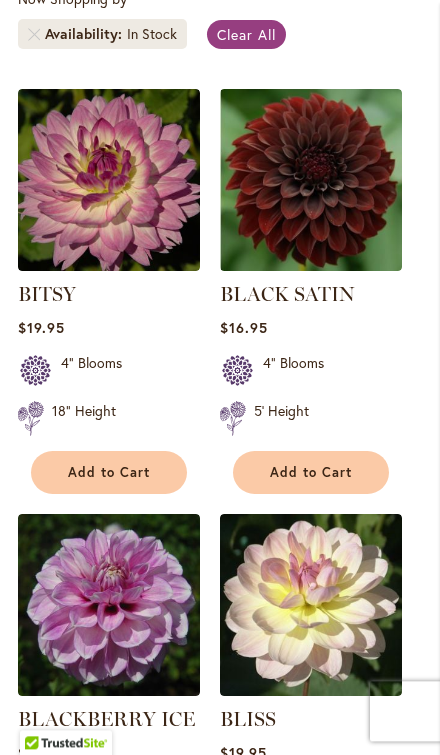scroll, scrollTop: 637, scrollLeft: 0, axis: vertical 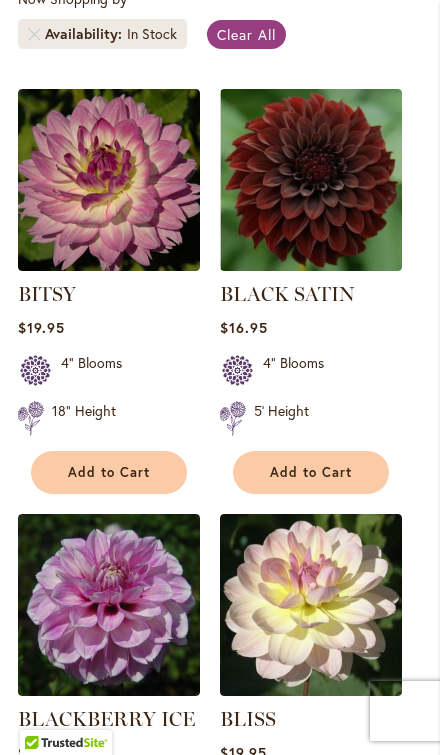 click on "Add to Cart" at bounding box center (109, 472) 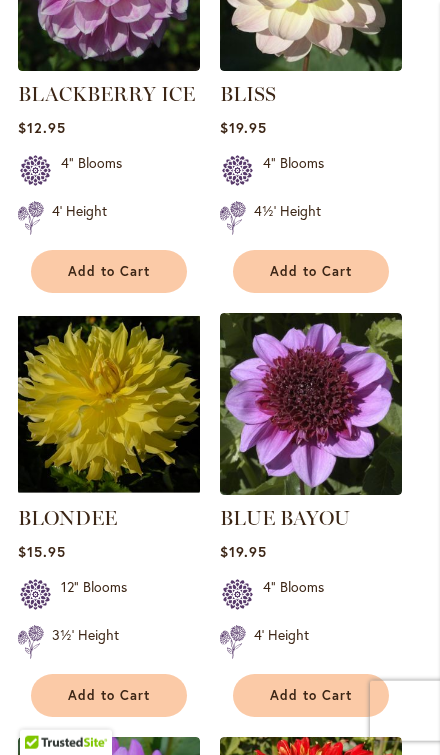 click on "Add to Cart" at bounding box center [311, 695] 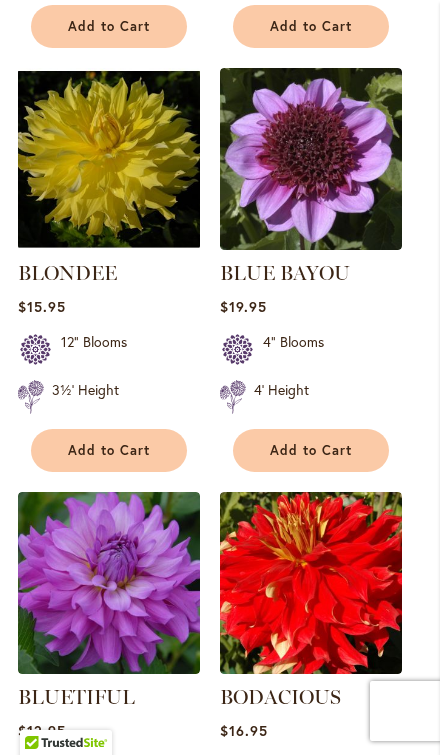 scroll, scrollTop: 1509, scrollLeft: 0, axis: vertical 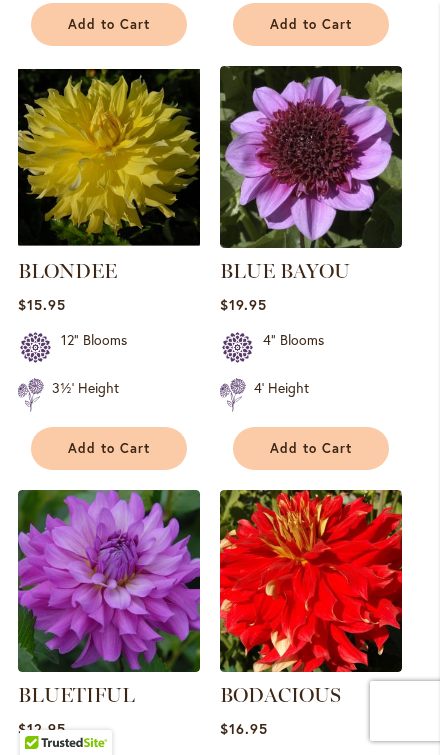 click on "Add to Cart" at bounding box center (109, 448) 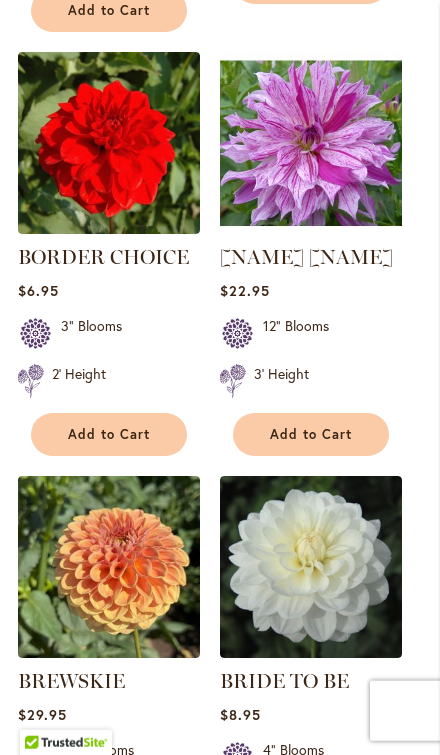 scroll, scrollTop: 3249, scrollLeft: 0, axis: vertical 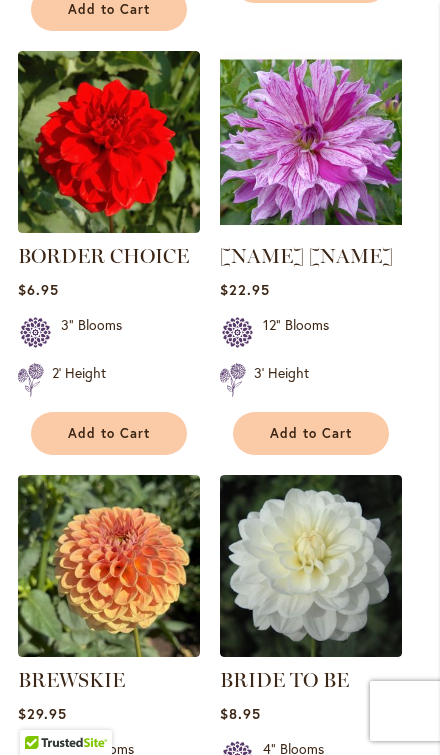 click on "Add to Cart" at bounding box center [311, 433] 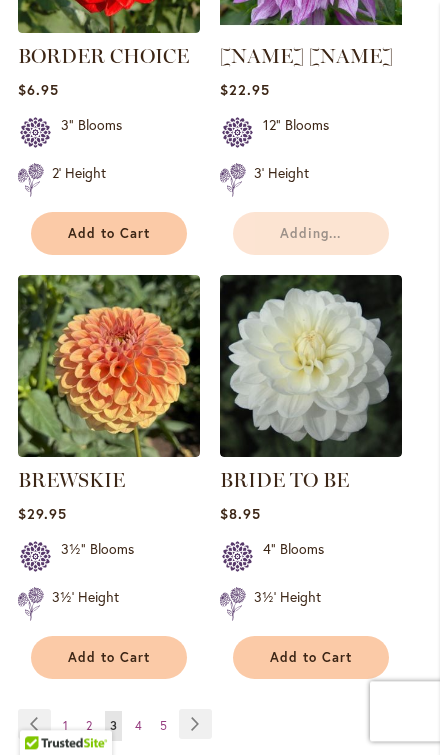 scroll, scrollTop: 3468, scrollLeft: 0, axis: vertical 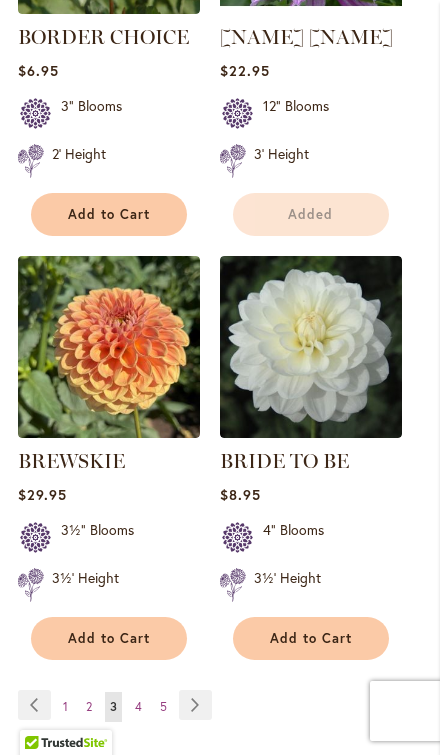click on "Add to Cart" at bounding box center (311, 638) 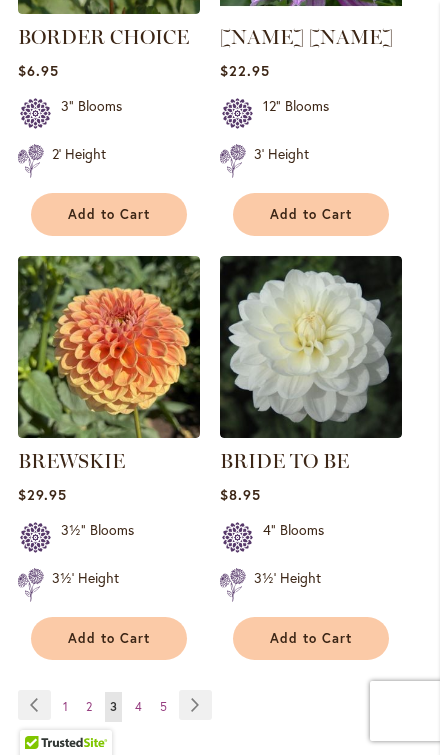 click on "Page
Next" at bounding box center (195, 705) 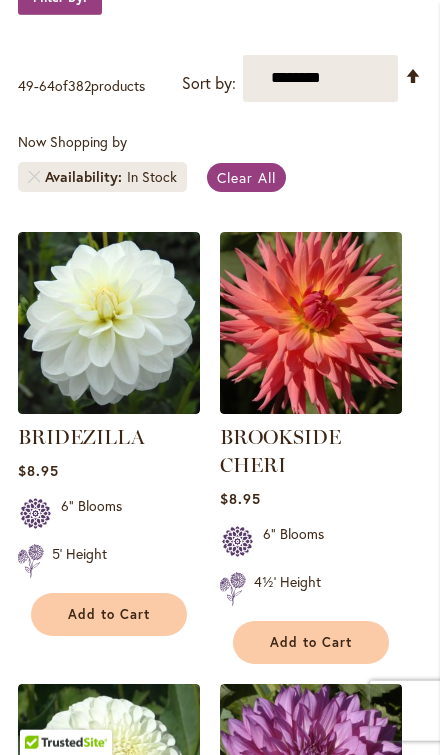 scroll, scrollTop: 444, scrollLeft: 0, axis: vertical 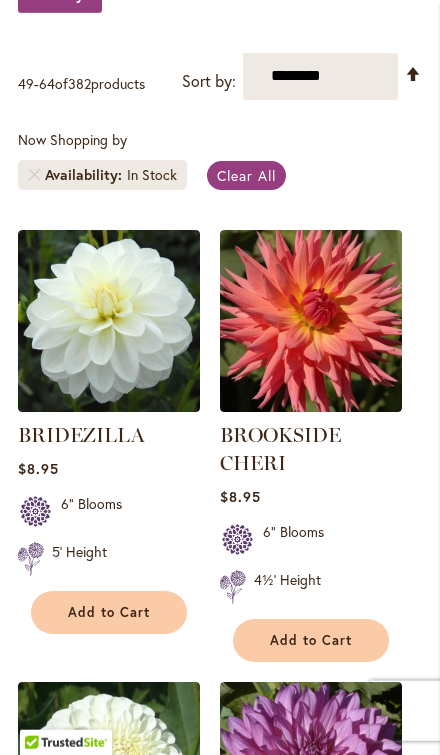 click on "Add to Cart" at bounding box center (311, 640) 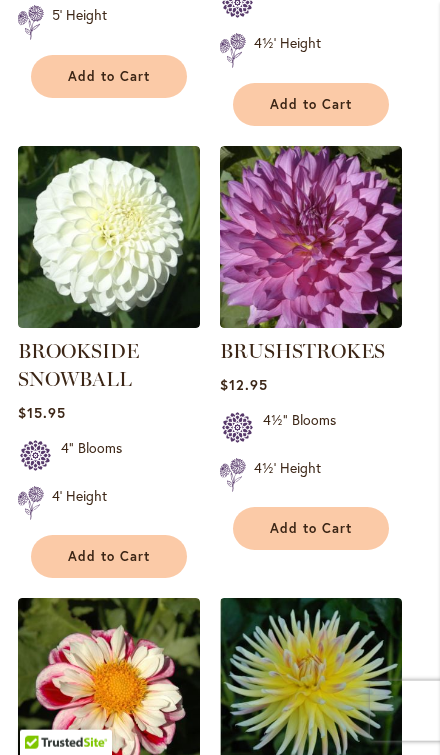 scroll, scrollTop: 1054, scrollLeft: 0, axis: vertical 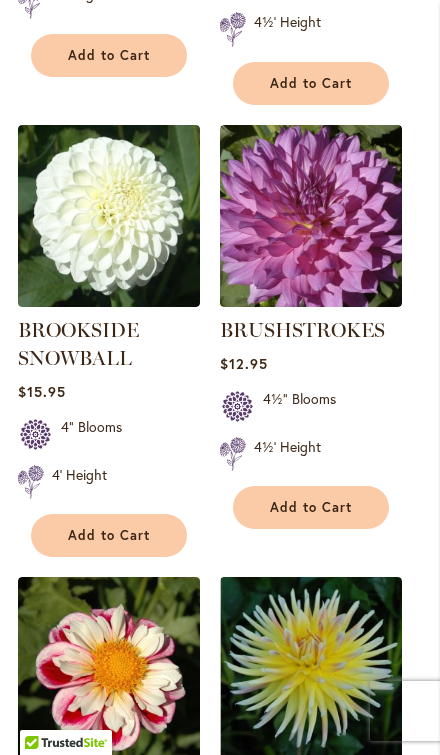 click on "Add to Cart" at bounding box center (109, 535) 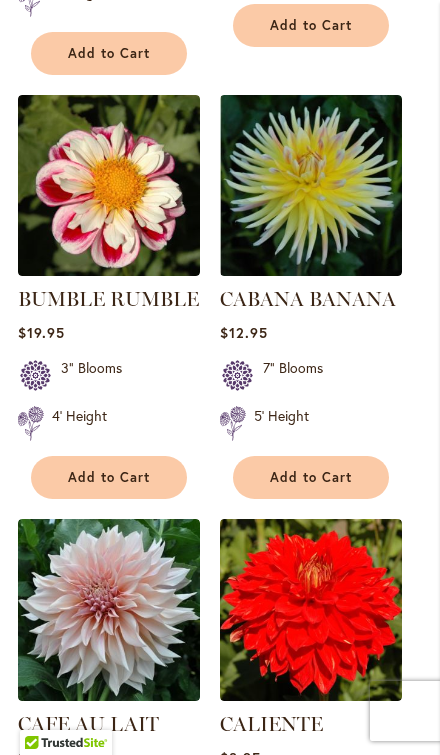 scroll, scrollTop: 1600, scrollLeft: 0, axis: vertical 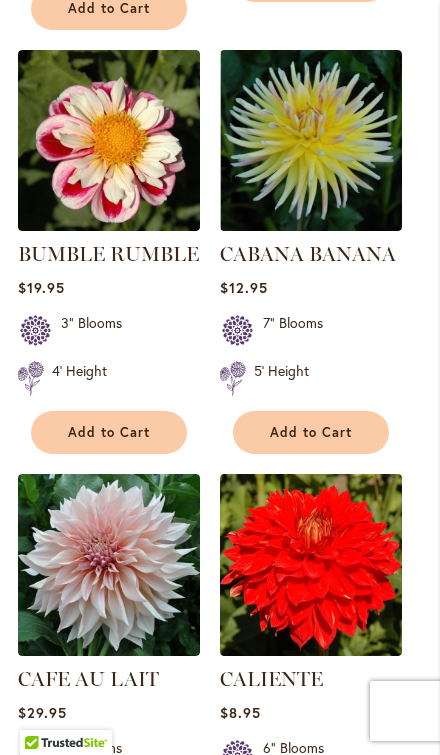 click on "Add to Cart" at bounding box center [109, 432] 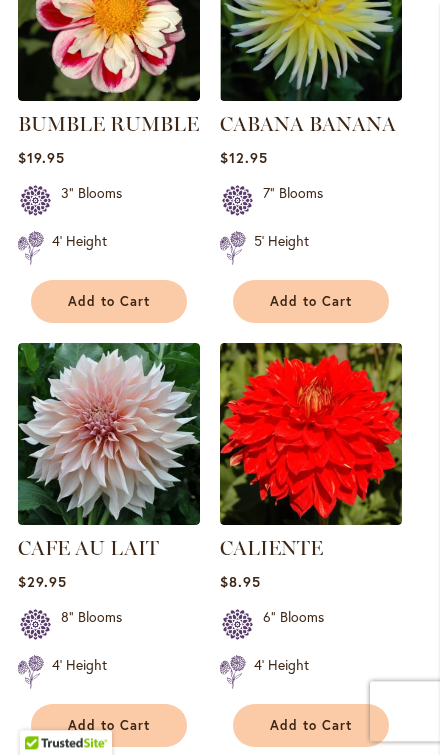 scroll, scrollTop: 1752, scrollLeft: 0, axis: vertical 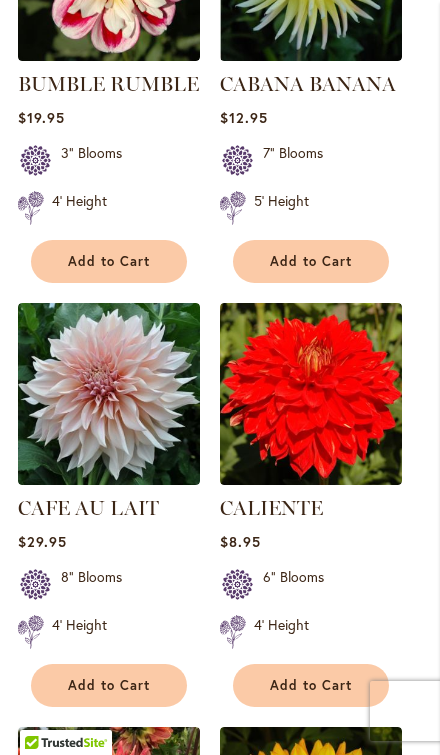 click on "Add to Cart" at bounding box center (109, 685) 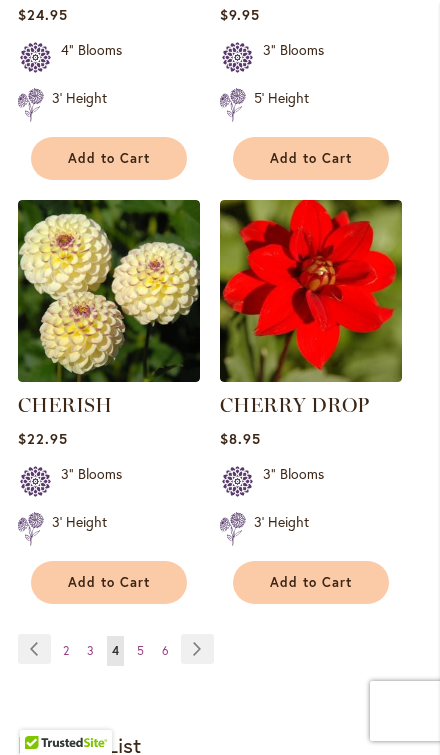 scroll, scrollTop: 3565, scrollLeft: 0, axis: vertical 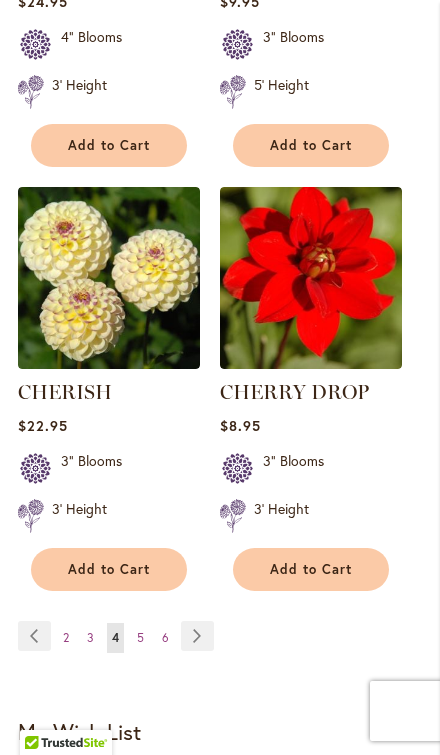 click on "Page
Next" at bounding box center [197, 636] 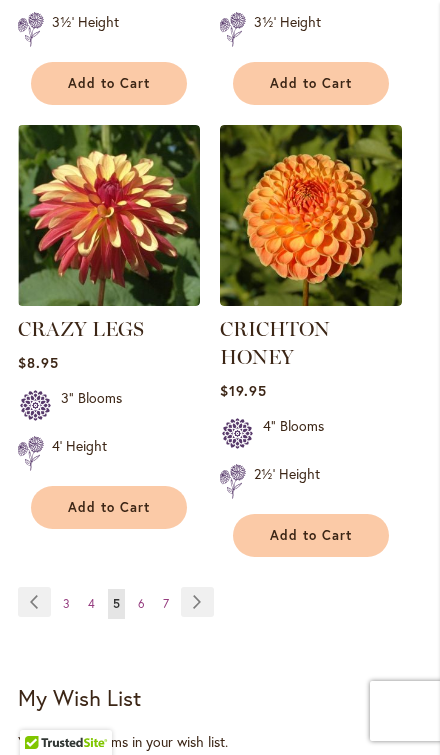 scroll, scrollTop: 3550, scrollLeft: 0, axis: vertical 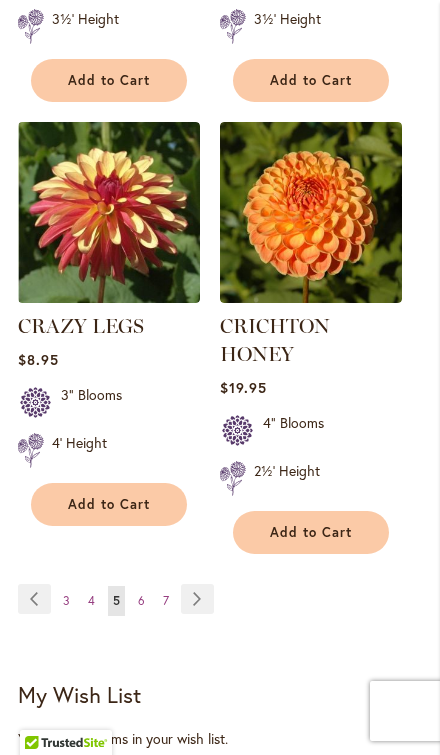click on "Add to Cart" at bounding box center (109, 504) 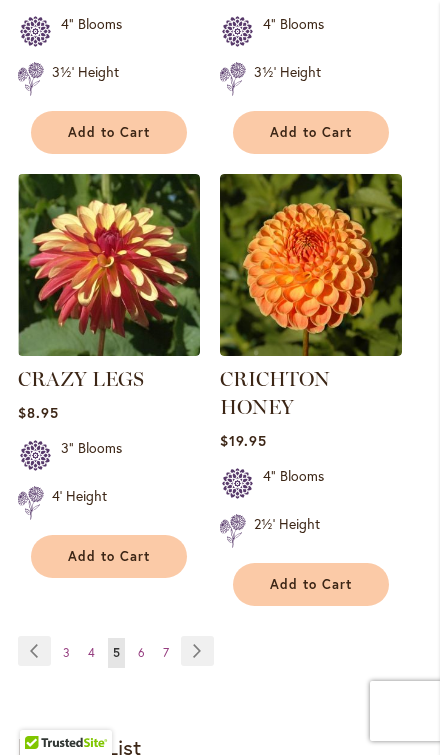 click on "Page
Next" at bounding box center [197, 651] 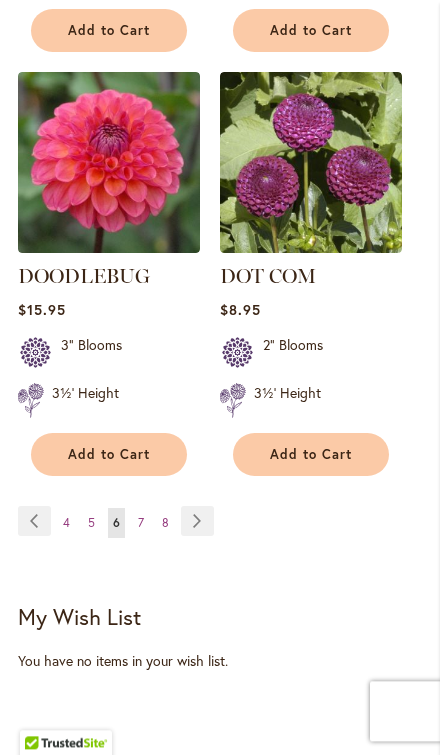 scroll, scrollTop: 3628, scrollLeft: 0, axis: vertical 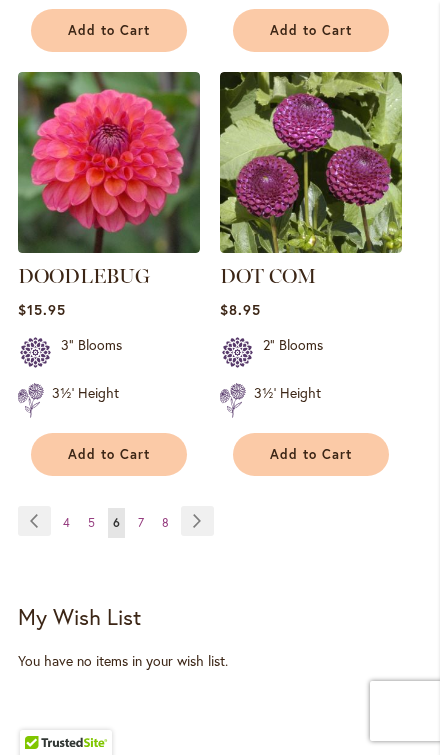 click on "7" at bounding box center (141, 522) 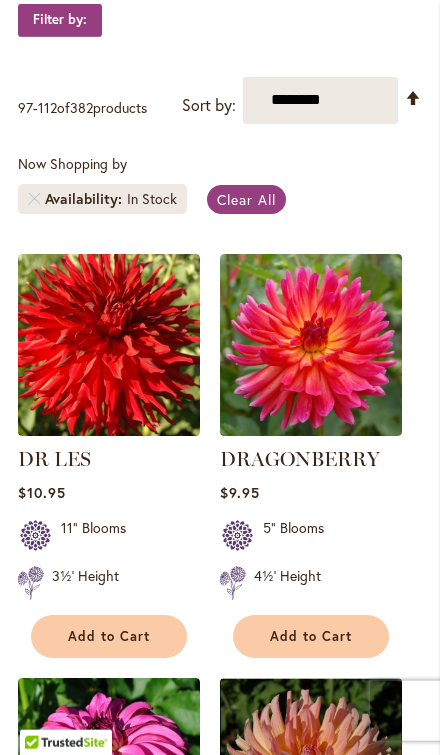 scroll, scrollTop: 421, scrollLeft: 0, axis: vertical 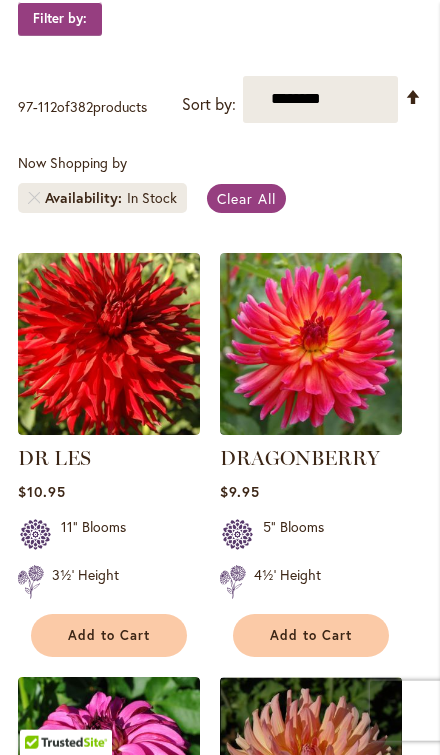 click on "Add to Cart" at bounding box center (311, 635) 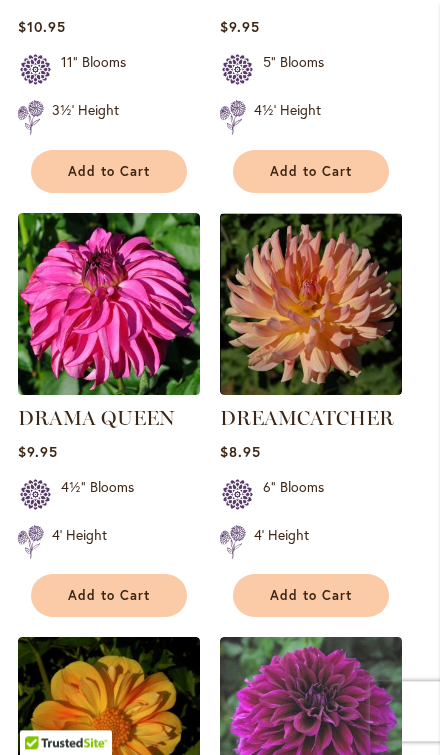 click on "Add to Cart" at bounding box center [311, 595] 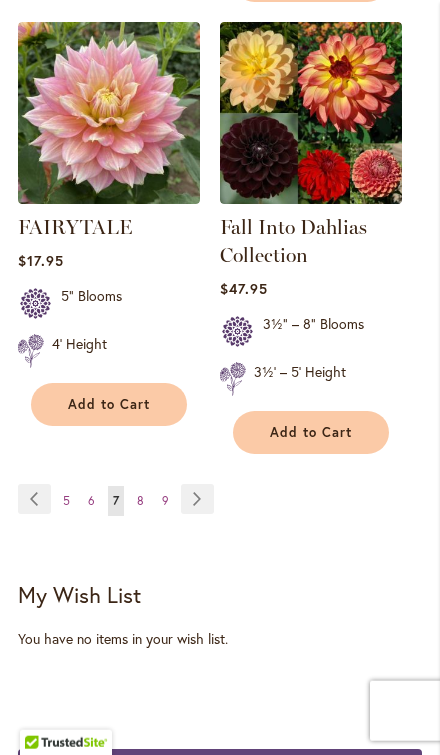 scroll, scrollTop: 3703, scrollLeft: 0, axis: vertical 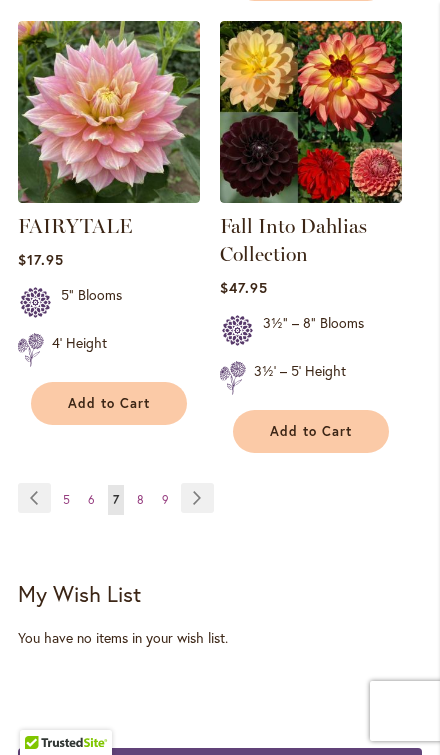 click on "Page
Next" at bounding box center (197, 498) 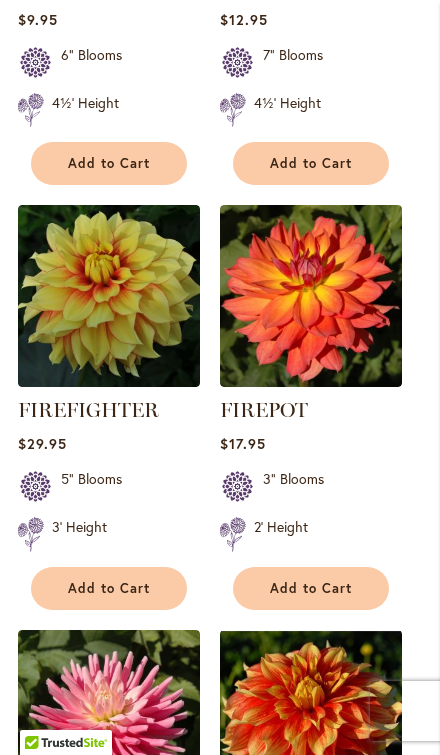 scroll, scrollTop: 1348, scrollLeft: 0, axis: vertical 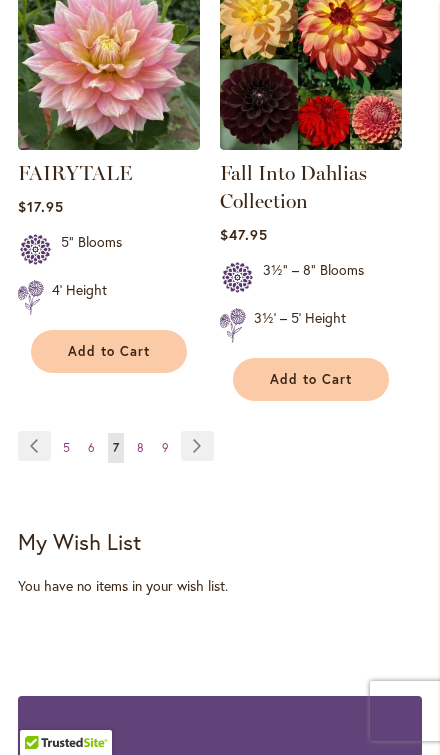 click on "8" at bounding box center [140, 447] 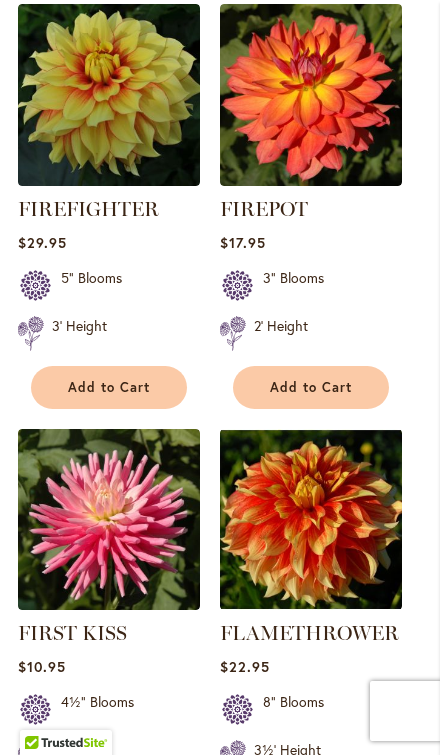 scroll, scrollTop: 1548, scrollLeft: 0, axis: vertical 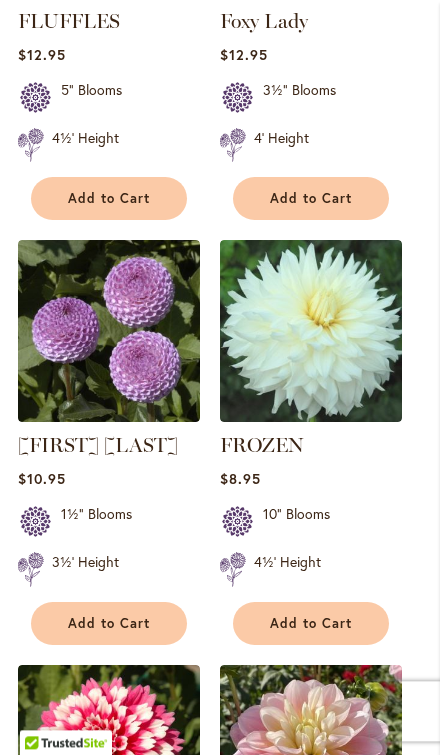click on "Add to Cart" at bounding box center [311, 623] 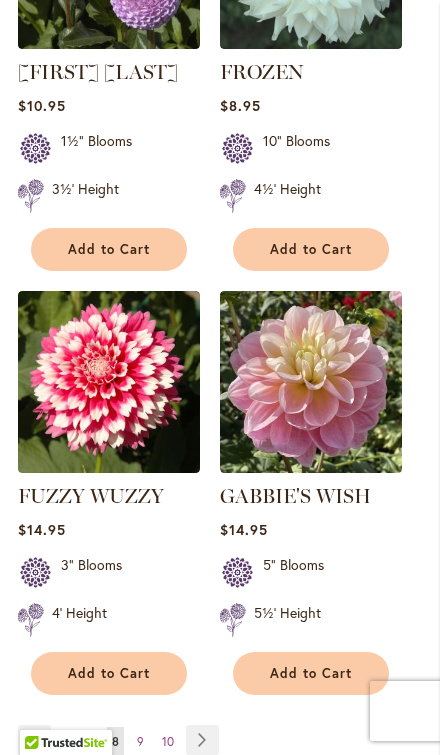 scroll, scrollTop: 3436, scrollLeft: 0, axis: vertical 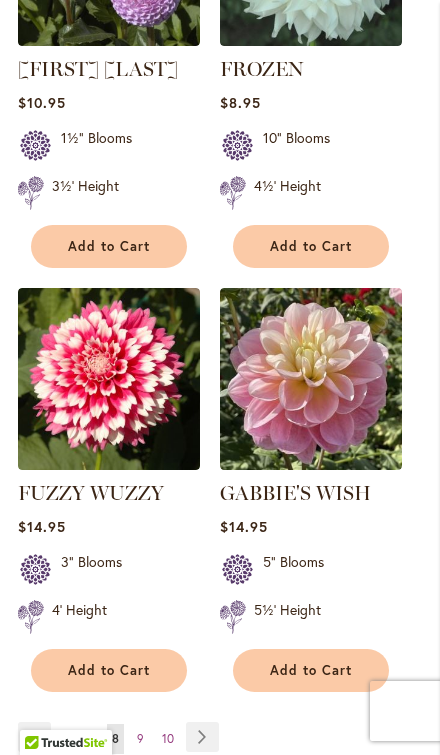 click on "Add to Cart" at bounding box center [109, 670] 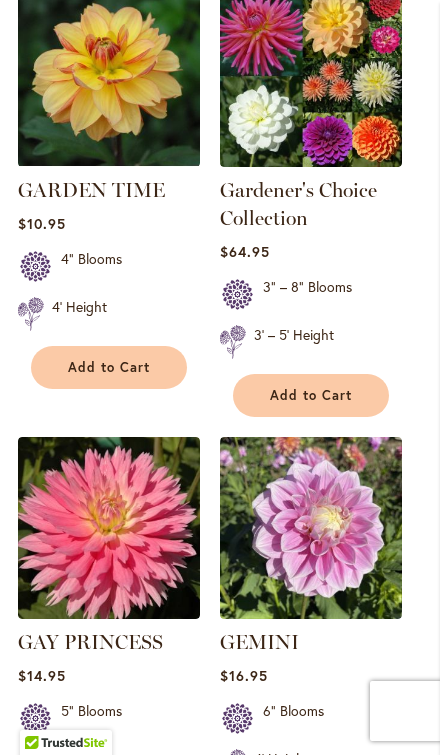 scroll, scrollTop: 1059, scrollLeft: 0, axis: vertical 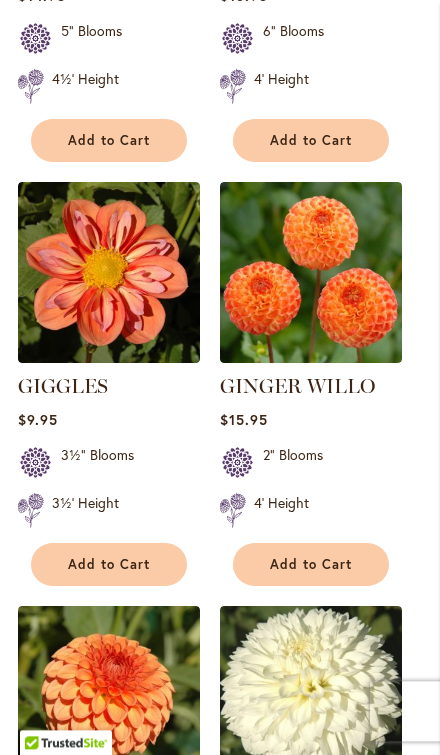 click on "Add to Cart" at bounding box center [109, 564] 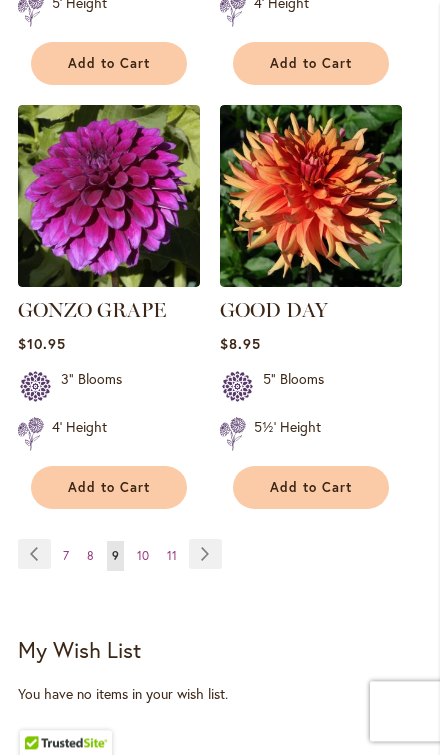 scroll, scrollTop: 3647, scrollLeft: 0, axis: vertical 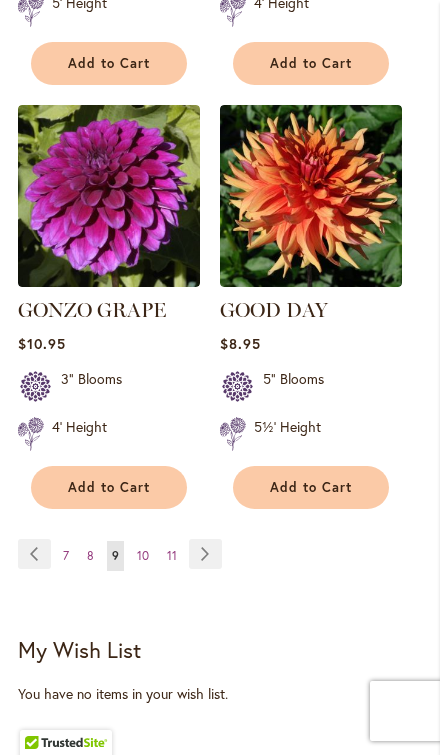 click on "10" at bounding box center [143, 555] 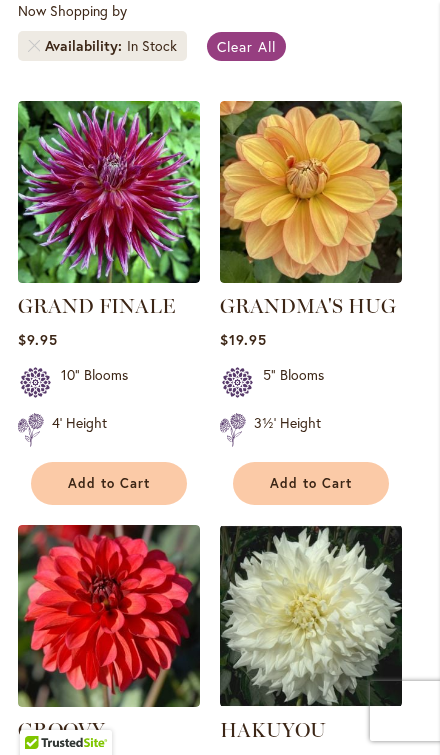 scroll, scrollTop: 575, scrollLeft: 0, axis: vertical 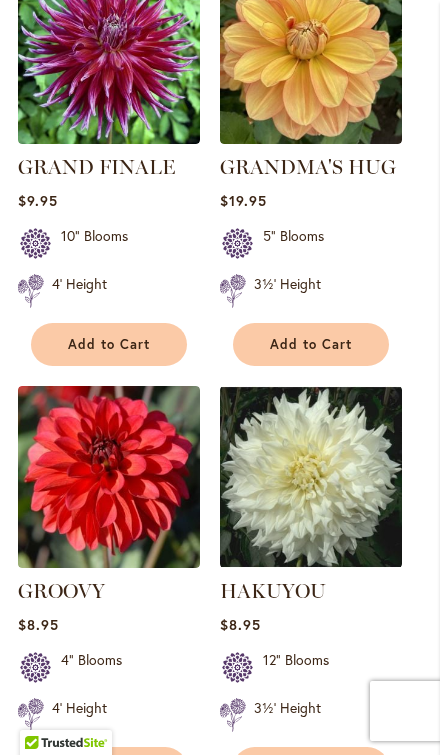 click on "Add to Cart" at bounding box center (311, 344) 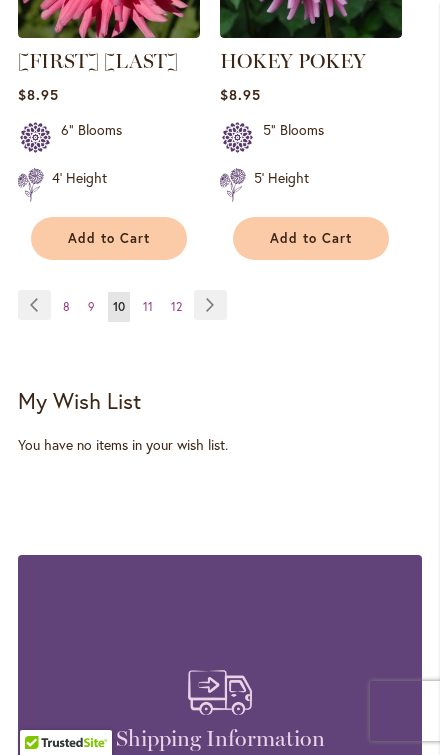 scroll, scrollTop: 3886, scrollLeft: 0, axis: vertical 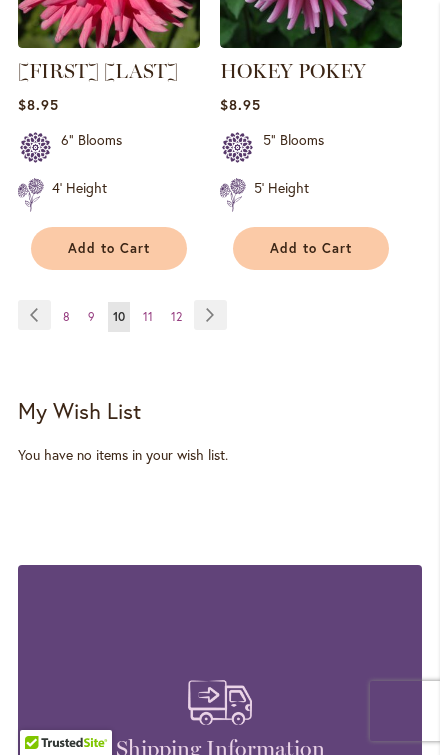 click on "Page
Next" at bounding box center (210, 315) 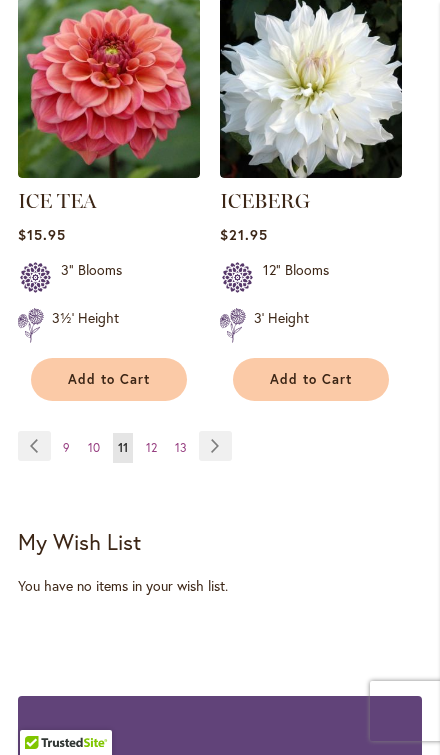 scroll, scrollTop: 3703, scrollLeft: 0, axis: vertical 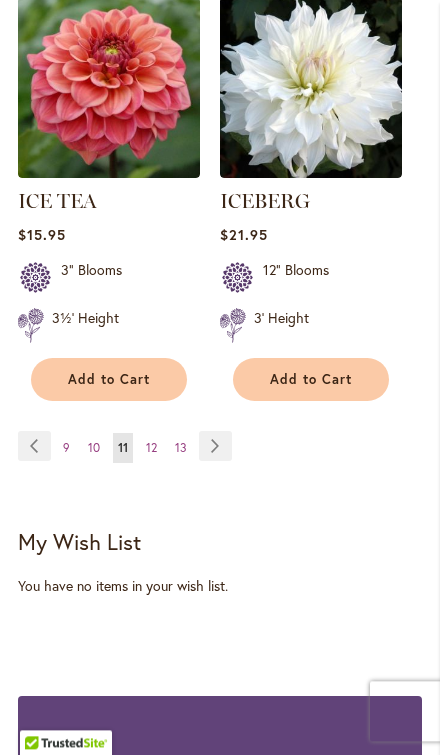 click on "12" at bounding box center (151, 447) 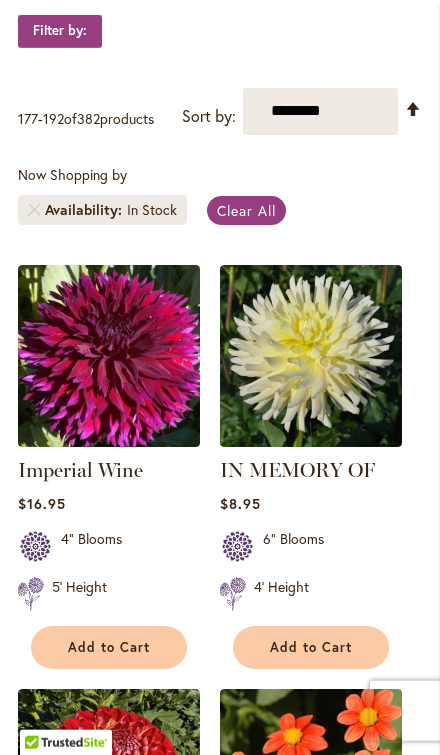 scroll, scrollTop: 410, scrollLeft: 0, axis: vertical 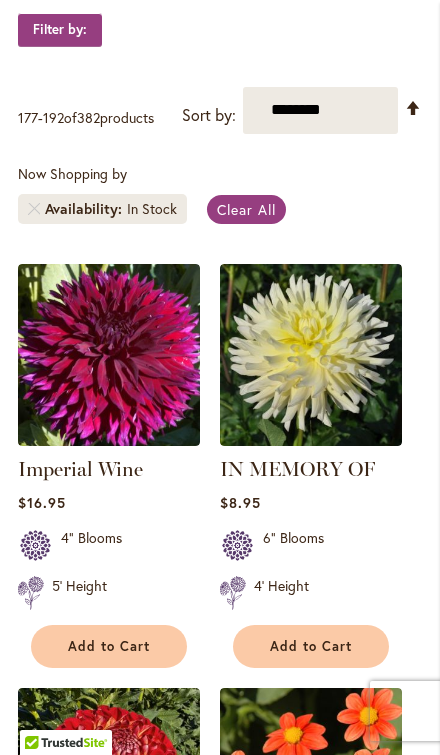 click on "Add to Cart" at bounding box center (311, 646) 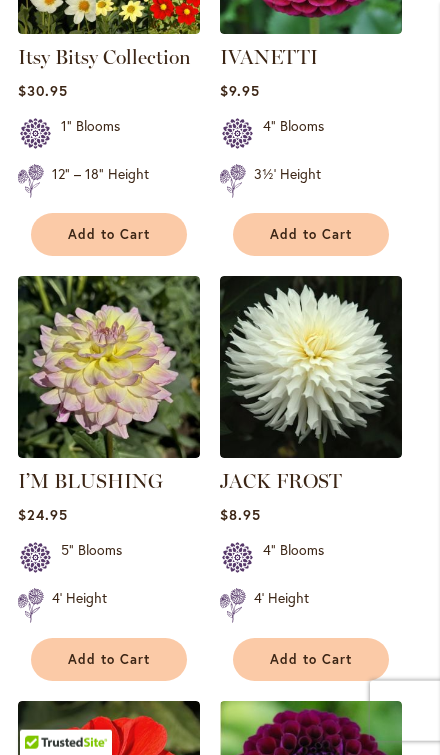 scroll, scrollTop: 2150, scrollLeft: 0, axis: vertical 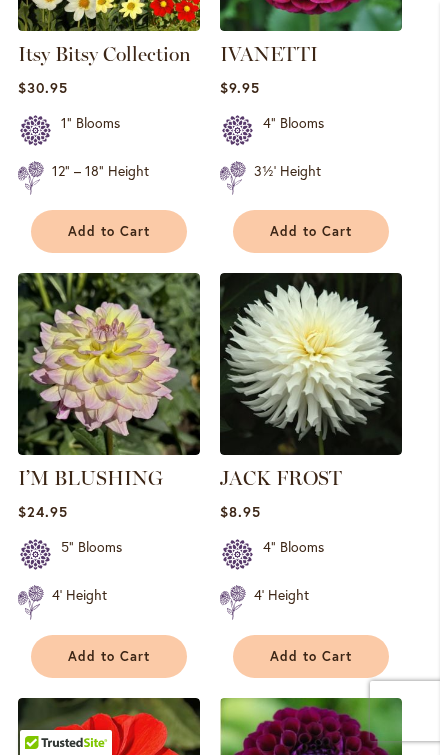 click on "Add to Cart" at bounding box center (311, 656) 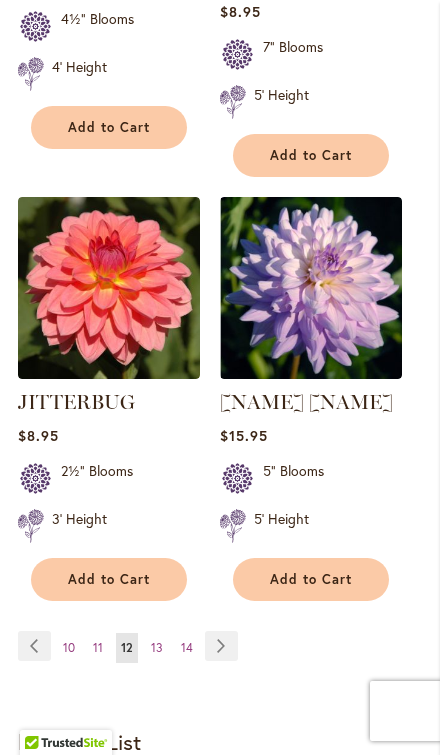 scroll, scrollTop: 3559, scrollLeft: 0, axis: vertical 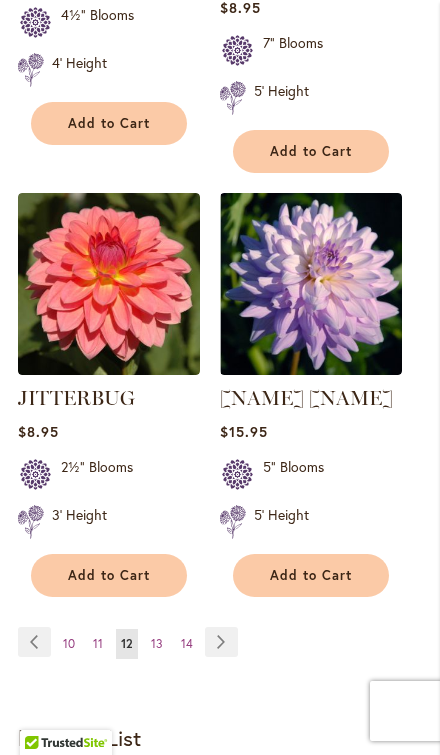 click on "Page
Next" at bounding box center (221, 642) 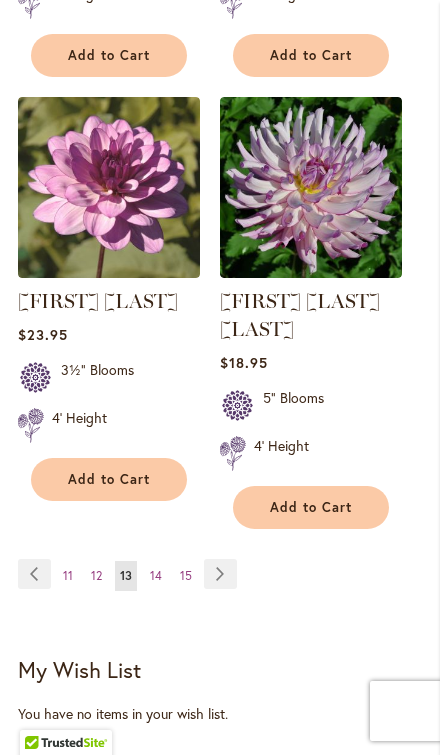scroll, scrollTop: 3557, scrollLeft: 0, axis: vertical 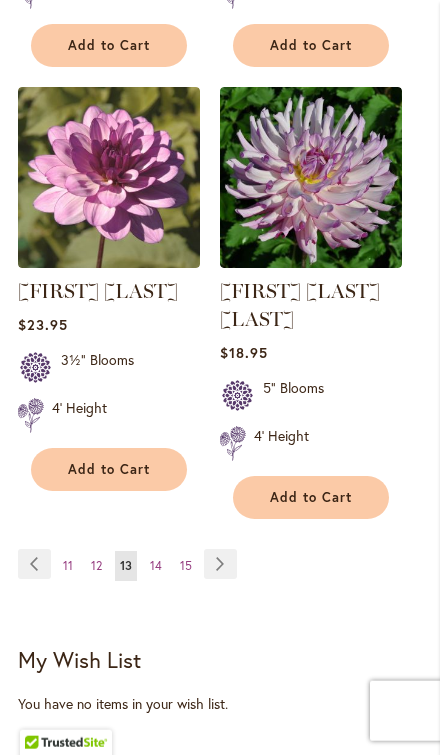 click on "Page
Next" at bounding box center (220, 564) 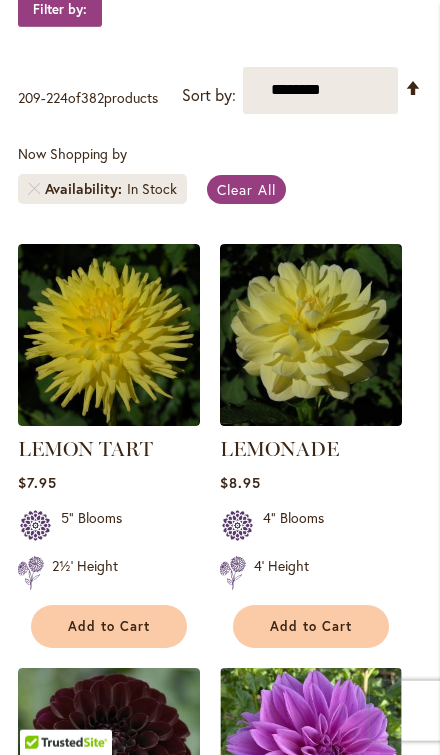 scroll, scrollTop: 443, scrollLeft: 0, axis: vertical 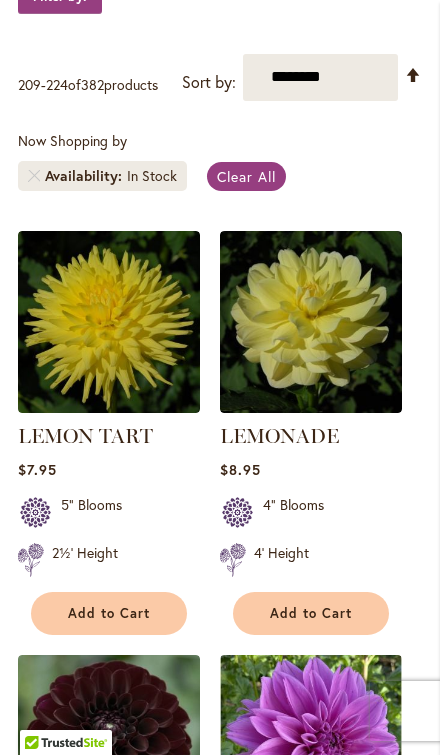 click on "Add to Cart" at bounding box center [311, 613] 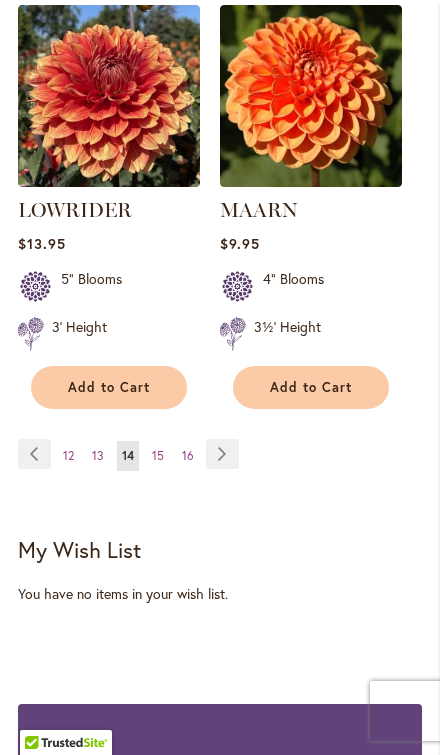 scroll, scrollTop: 3719, scrollLeft: 0, axis: vertical 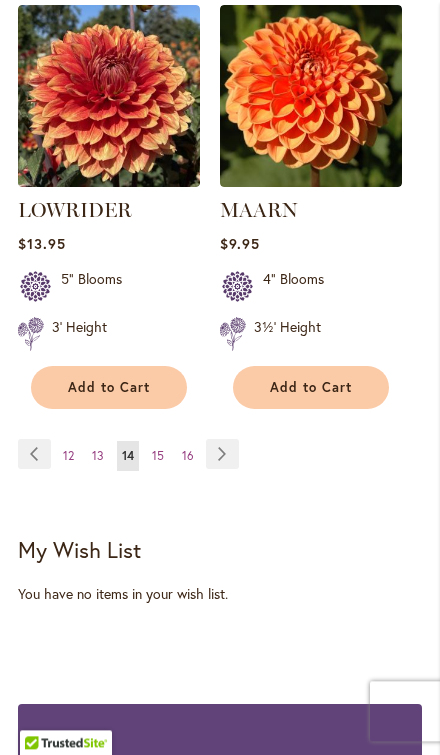 click on "Page
Next" at bounding box center (222, 454) 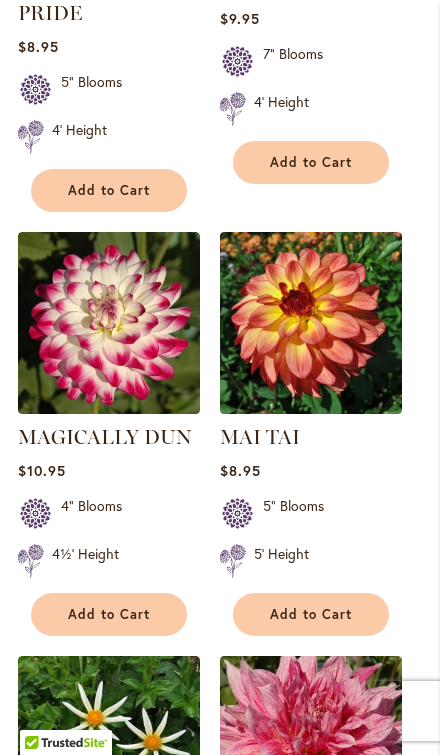 scroll, scrollTop: 896, scrollLeft: 0, axis: vertical 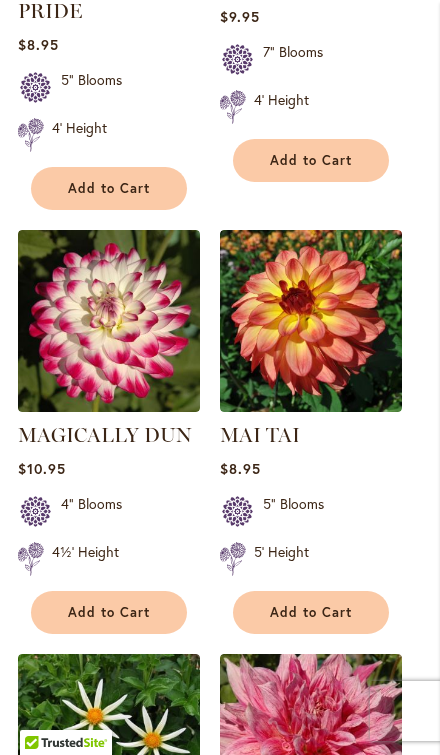 click on "Add to Cart" at bounding box center (311, 612) 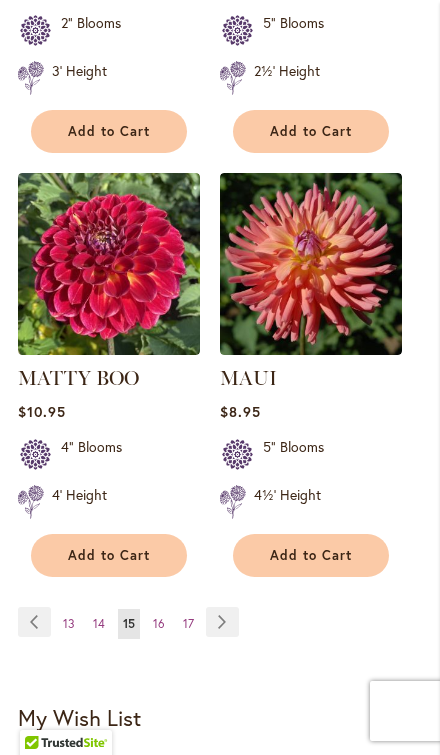 scroll, scrollTop: 3609, scrollLeft: 0, axis: vertical 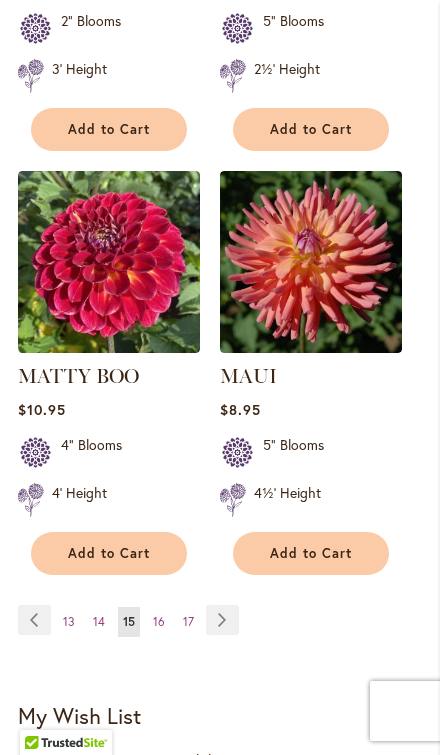 click on "Page
Next" at bounding box center (222, 620) 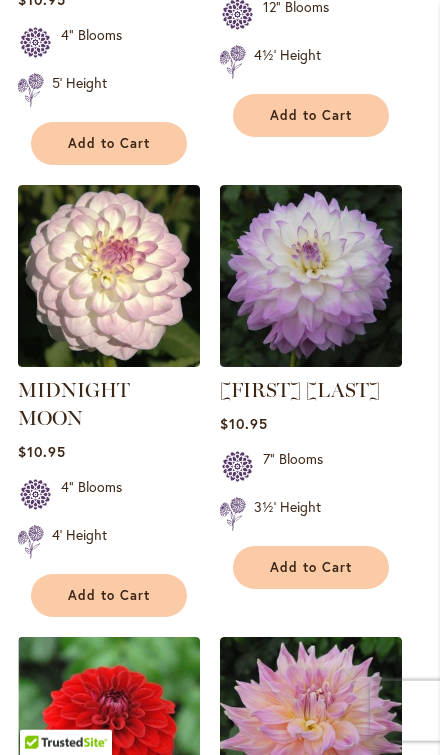 scroll, scrollTop: 956, scrollLeft: 0, axis: vertical 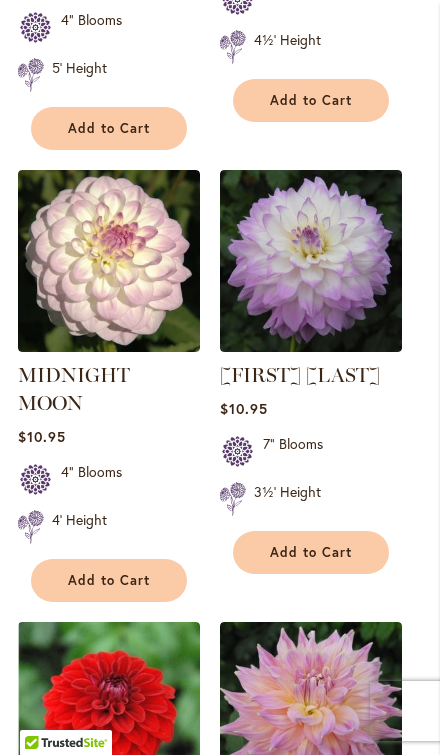 click on "Add to Cart" at bounding box center [109, 580] 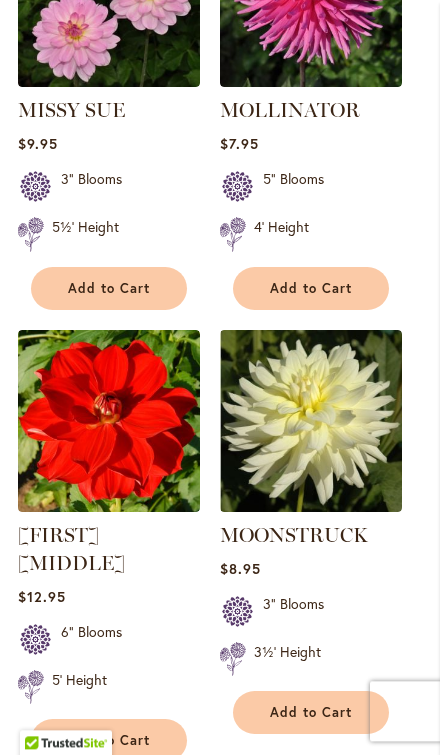scroll, scrollTop: 2656, scrollLeft: 0, axis: vertical 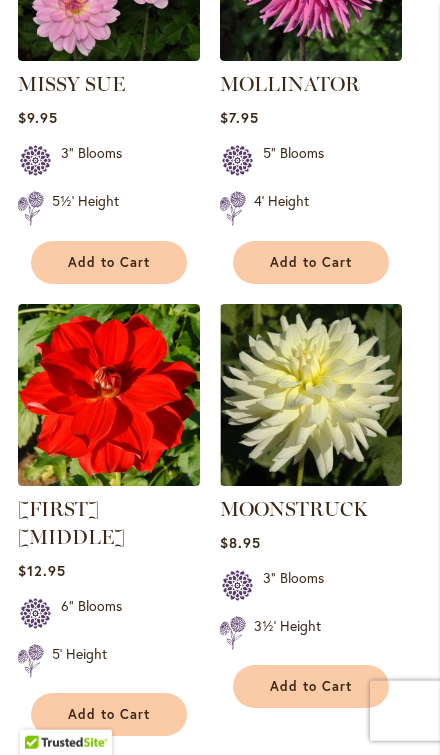 click on "Add to Cart" at bounding box center (311, 686) 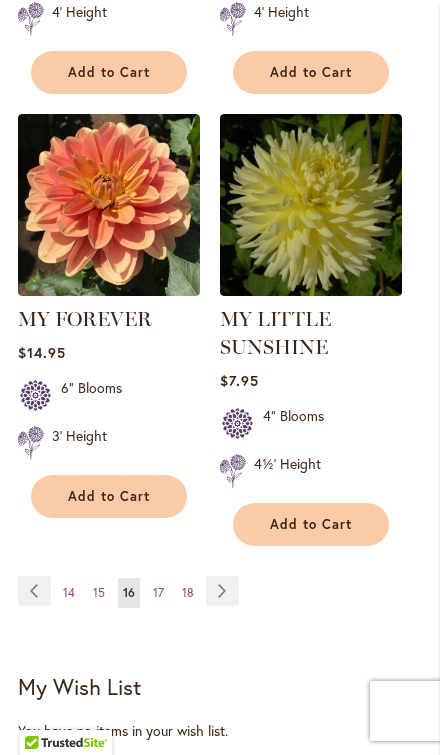 scroll, scrollTop: 3723, scrollLeft: 0, axis: vertical 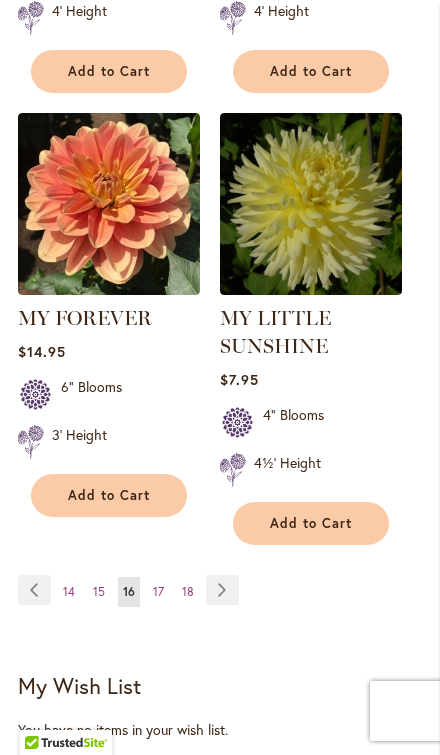 click on "Add to Cart" at bounding box center (311, 523) 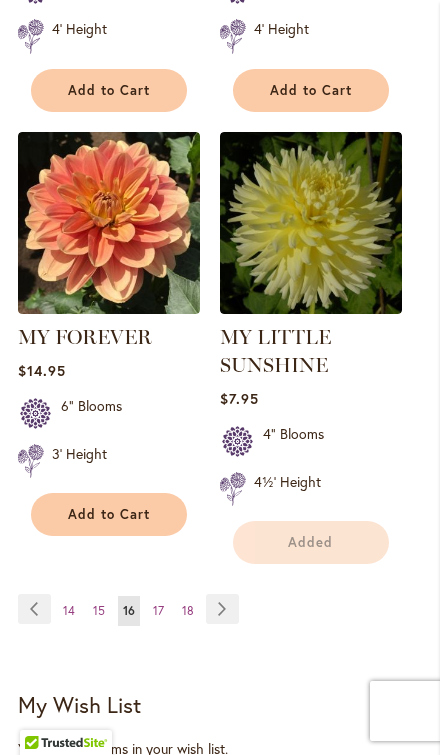 click on "Page
Next" at bounding box center (222, 609) 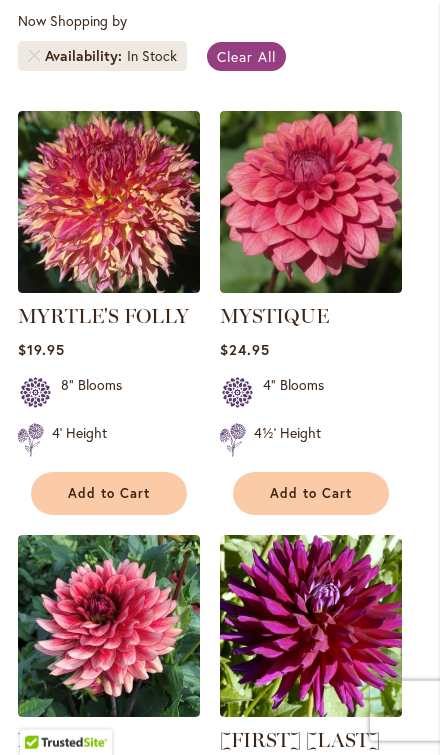 scroll, scrollTop: 564, scrollLeft: 0, axis: vertical 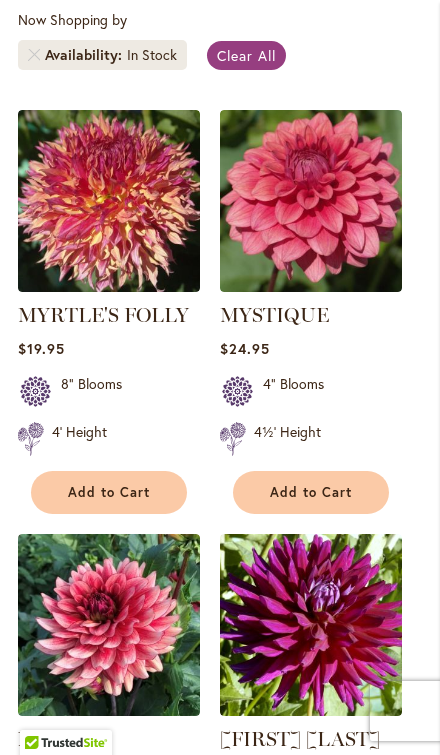 click on "Add to Cart" at bounding box center (109, 492) 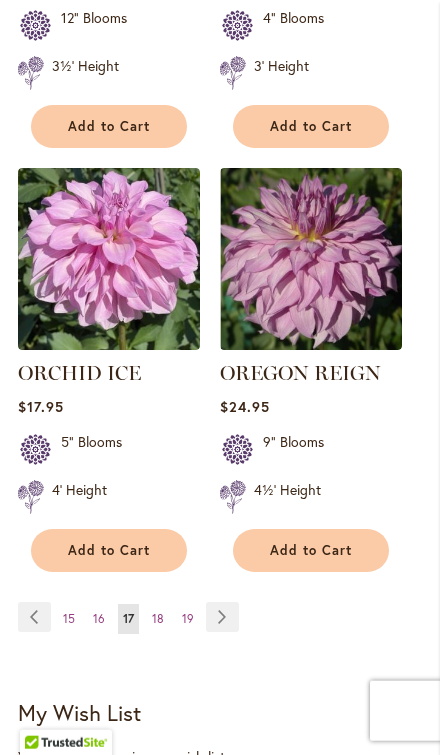 scroll, scrollTop: 3529, scrollLeft: 0, axis: vertical 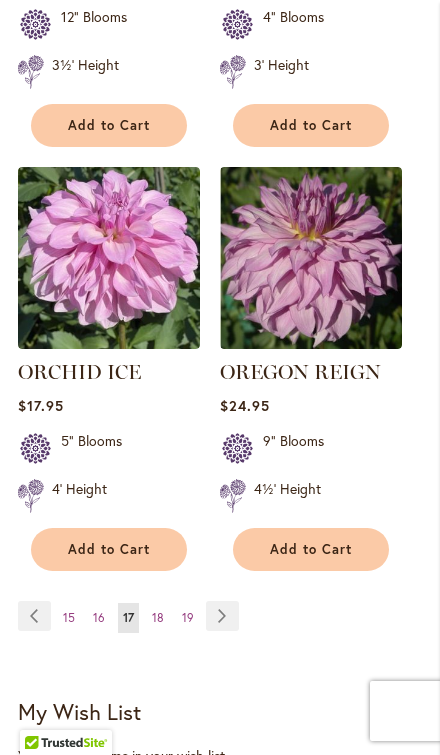click on "Page
Next" at bounding box center (222, 616) 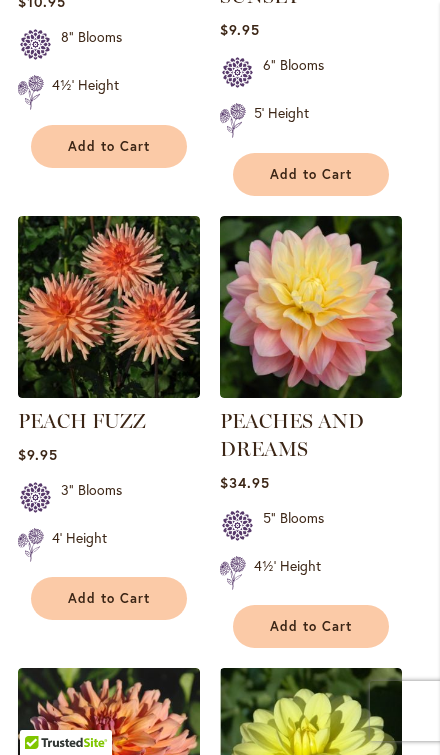 scroll, scrollTop: 2183, scrollLeft: 0, axis: vertical 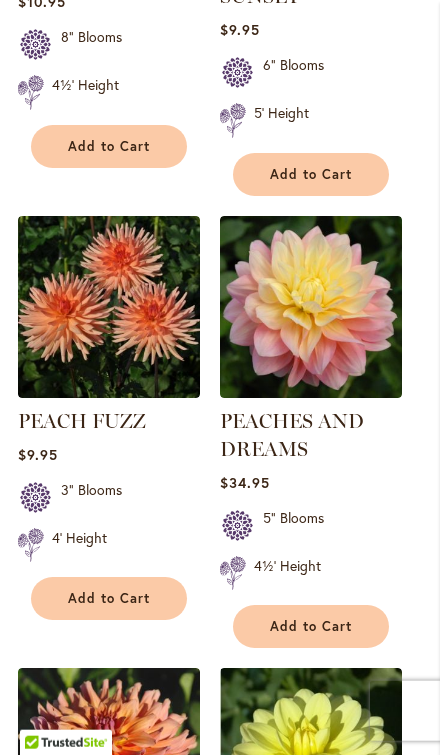 click on "Add to Cart" at bounding box center [109, 598] 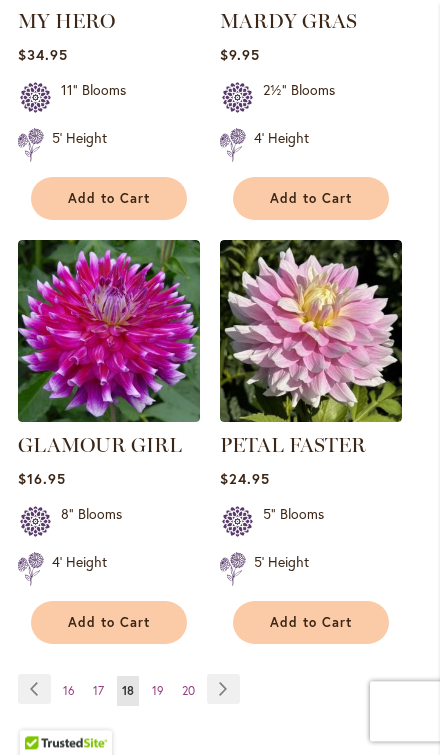 scroll, scrollTop: 3511, scrollLeft: 0, axis: vertical 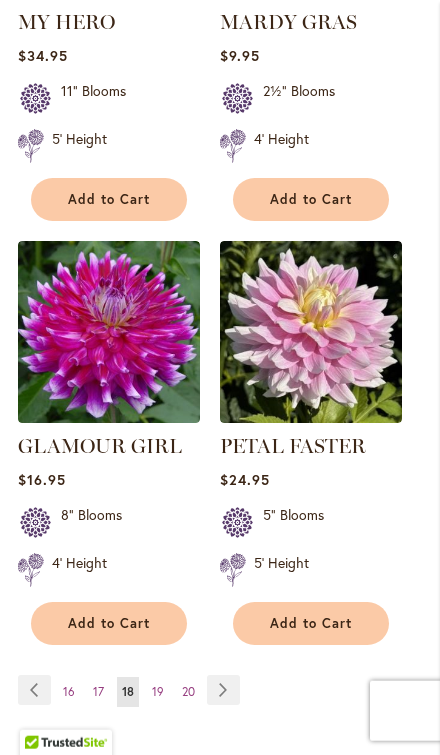 click on "Page
Next" at bounding box center (223, 690) 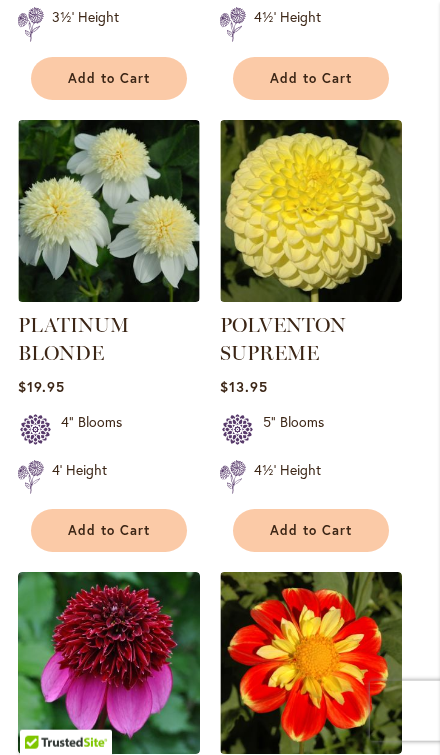 scroll, scrollTop: 2280, scrollLeft: 0, axis: vertical 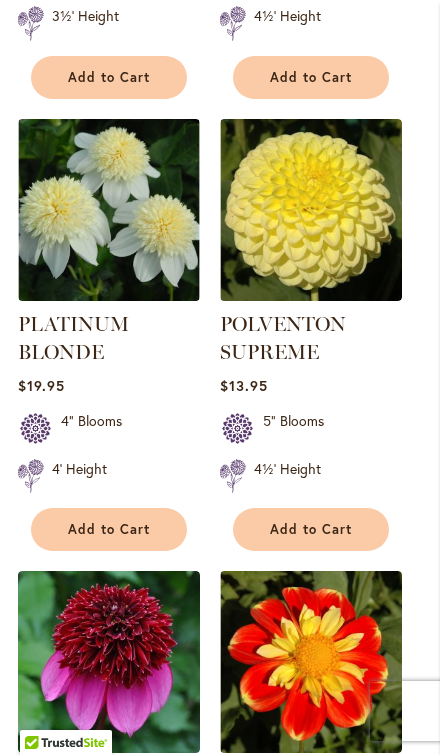 click on "Add to Cart" at bounding box center [109, 529] 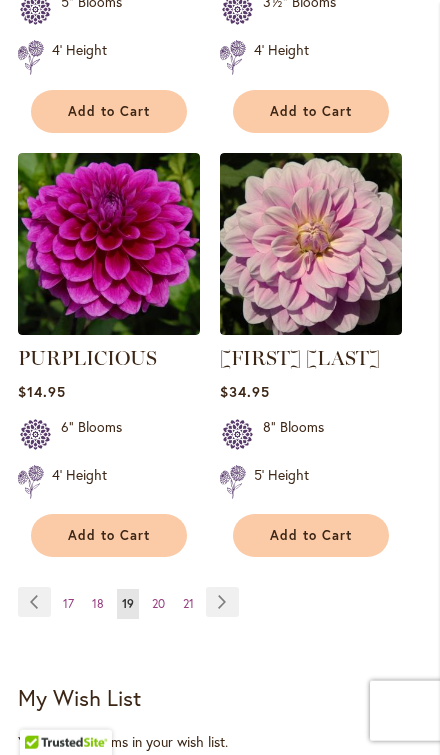 scroll, scrollTop: 3616, scrollLeft: 0, axis: vertical 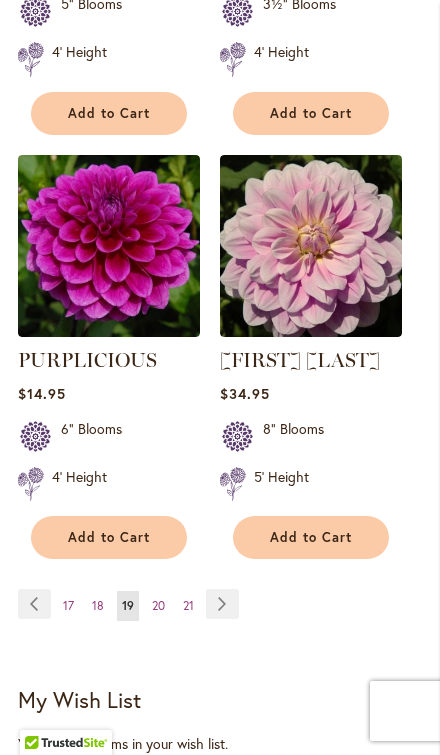 click on "Page
Next" at bounding box center [222, 604] 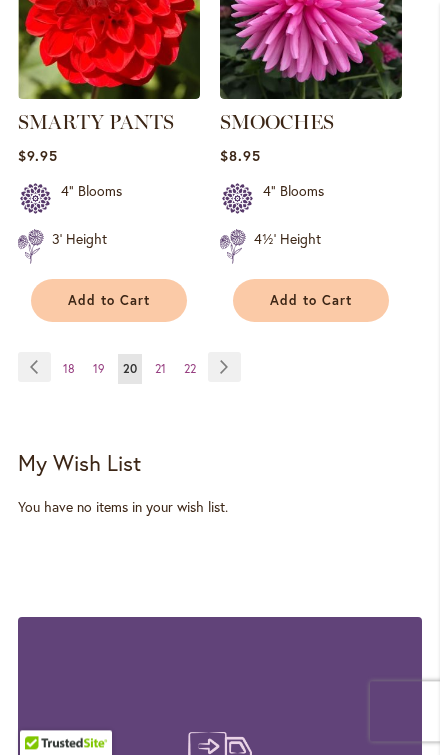 scroll, scrollTop: 3810, scrollLeft: 0, axis: vertical 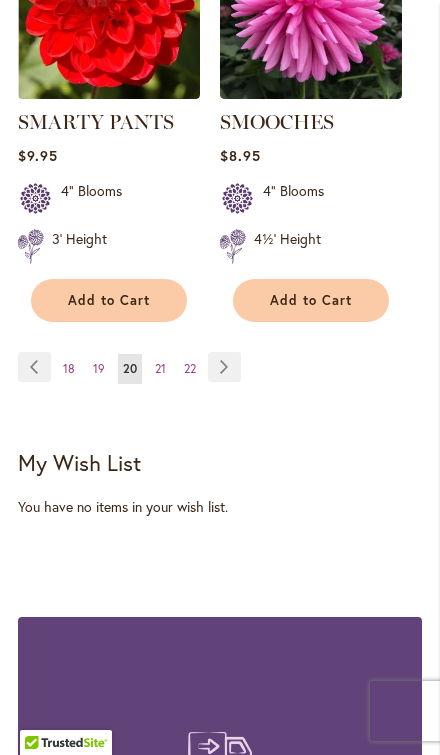 click on "Page
Next" at bounding box center (224, 367) 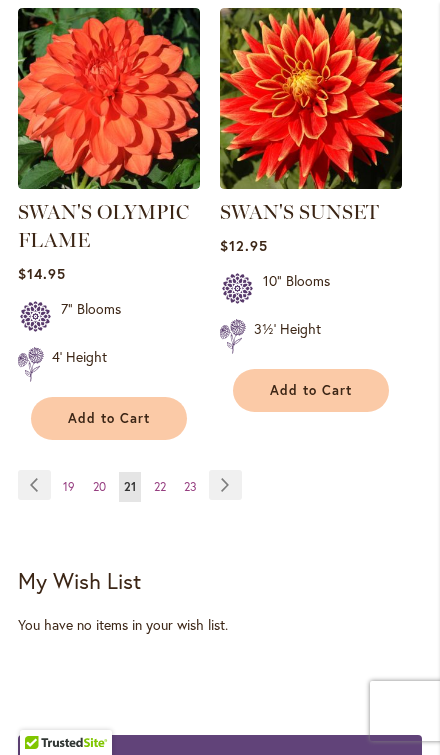 scroll, scrollTop: 3691, scrollLeft: 0, axis: vertical 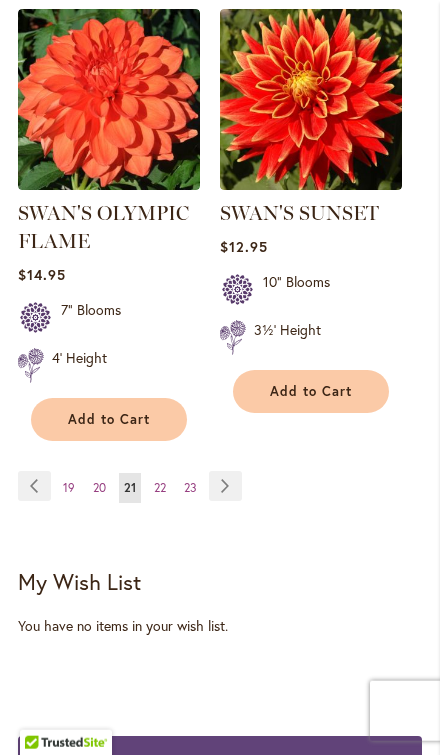 click on "Page
Next" at bounding box center [225, 486] 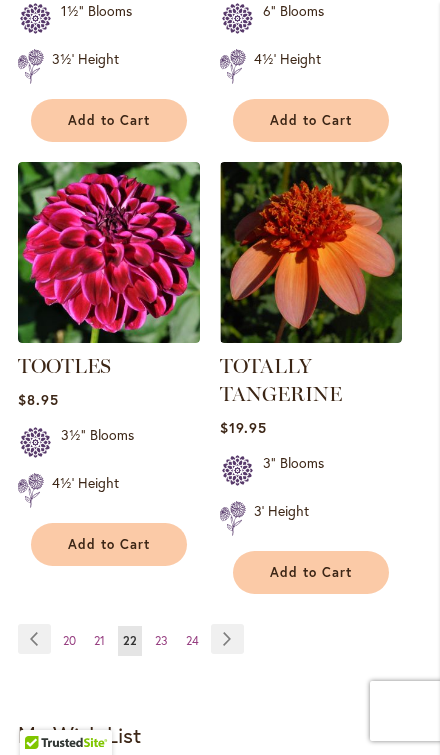 scroll, scrollTop: 3512, scrollLeft: 0, axis: vertical 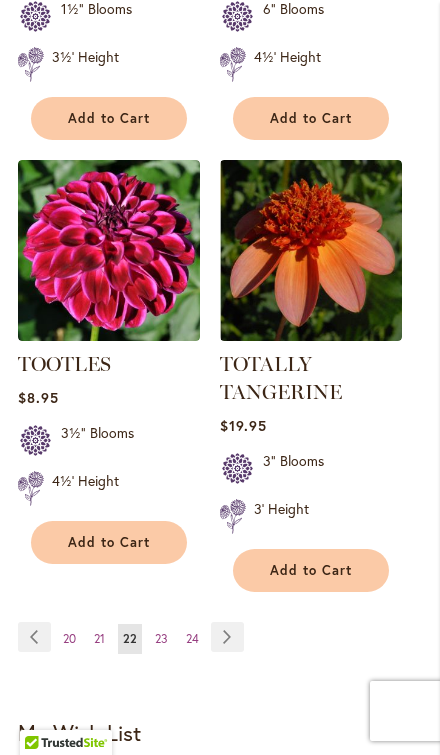 click on "Page
Next" at bounding box center (227, 637) 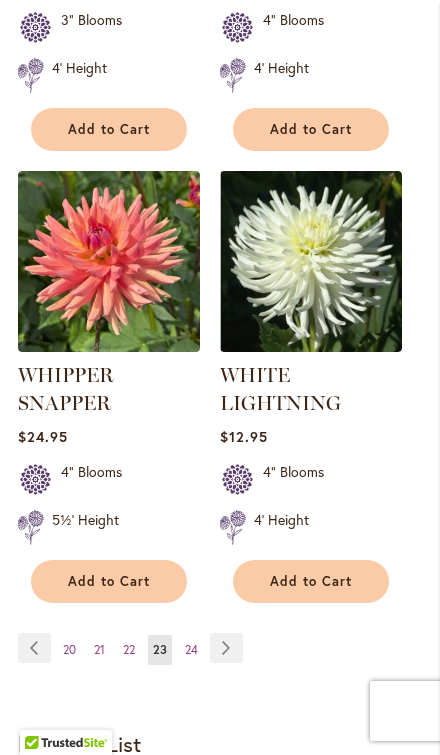 scroll, scrollTop: 3508, scrollLeft: 0, axis: vertical 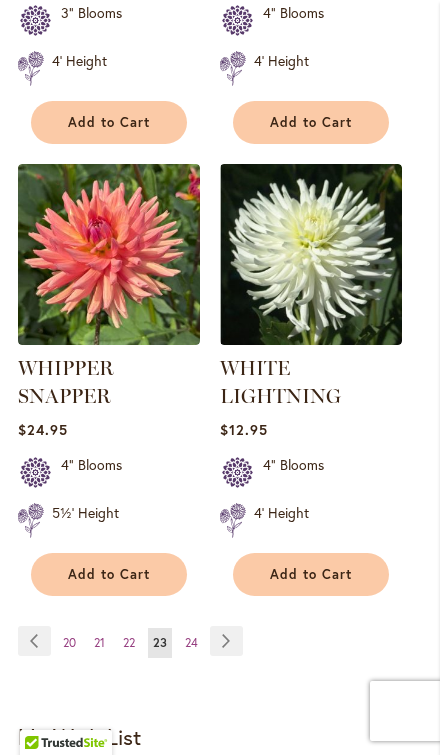 click on "Page
Next" at bounding box center [226, 641] 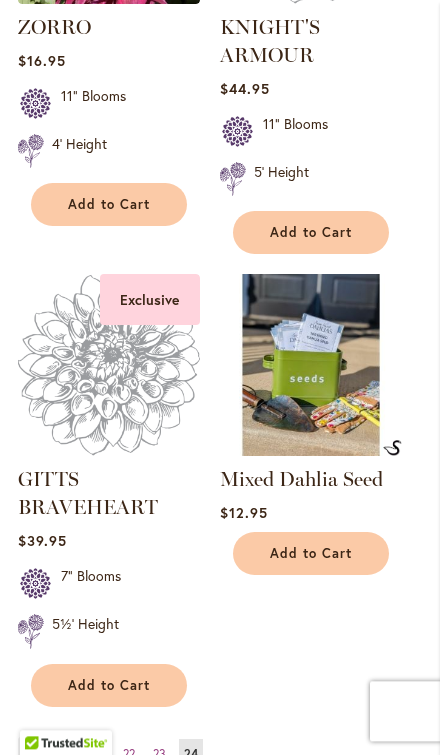 scroll, scrollTop: 2973, scrollLeft: 0, axis: vertical 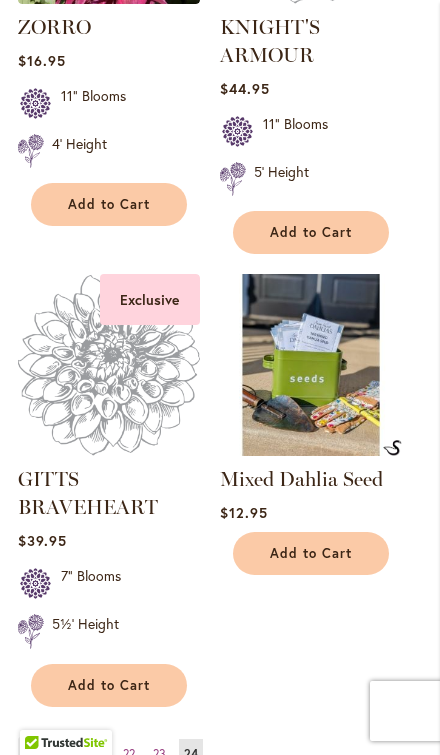 click at bounding box center (311, 365) 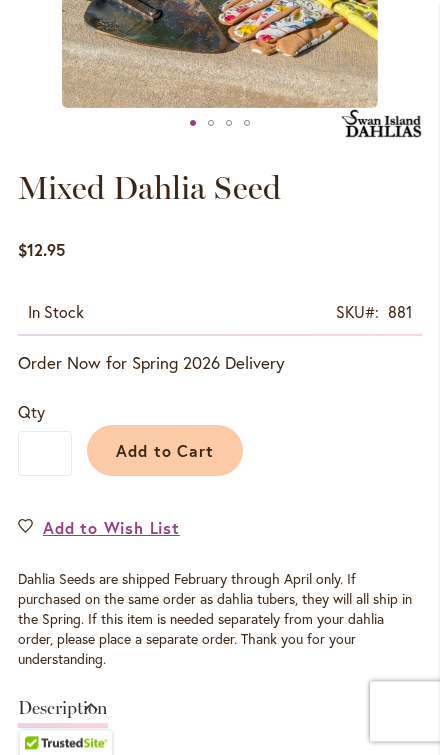 scroll, scrollTop: 595, scrollLeft: 0, axis: vertical 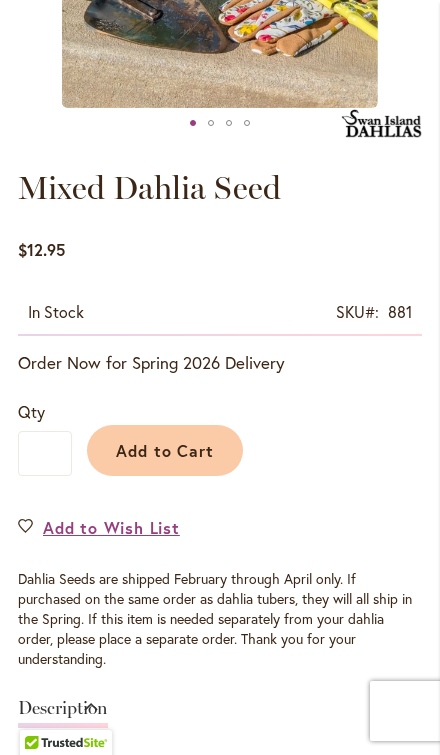 click on "Add to Cart" at bounding box center (165, 450) 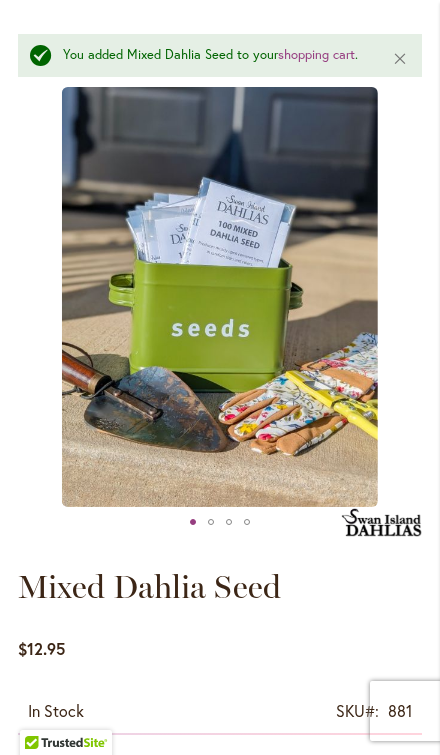 scroll, scrollTop: 0, scrollLeft: 0, axis: both 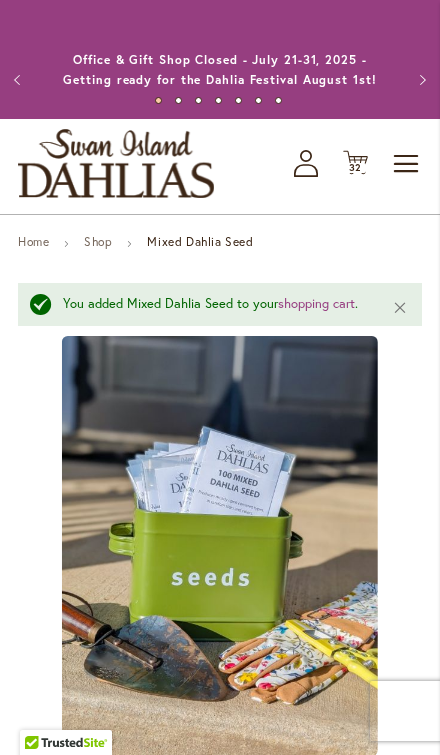 click on "Toggle Nav" at bounding box center (407, 164) 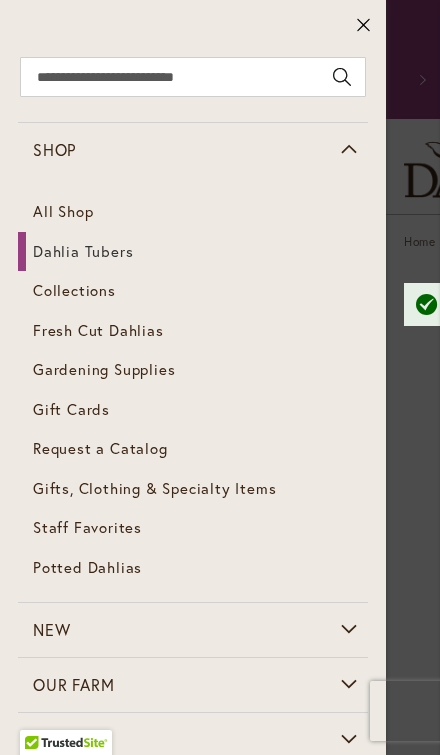 click on "Collections" at bounding box center [74, 290] 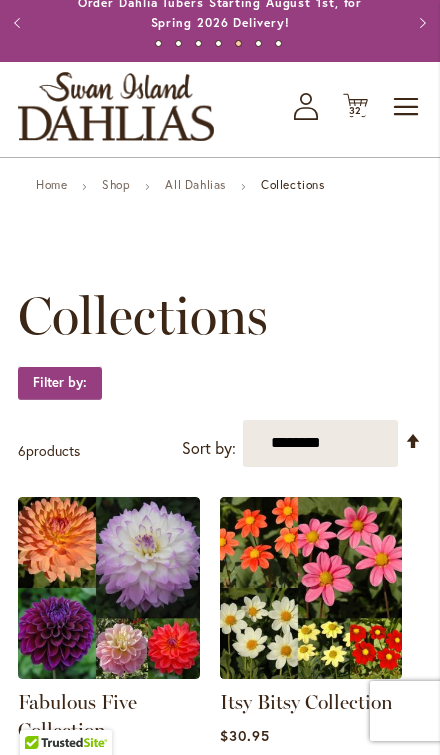 scroll, scrollTop: 0, scrollLeft: 0, axis: both 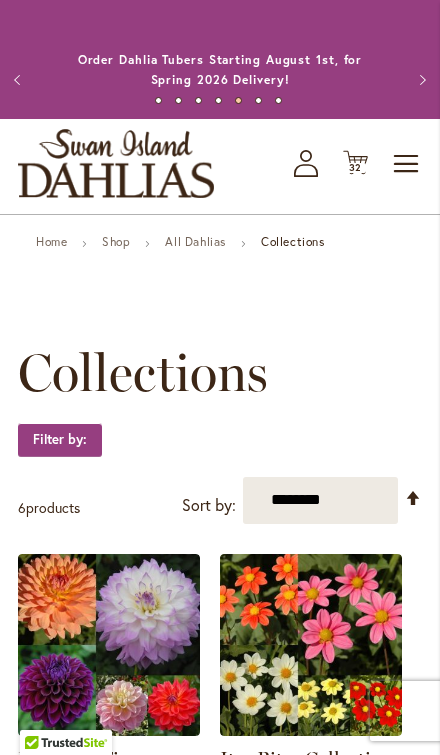 click on "Cart
.cls-1 {
fill: #231f20;
}" 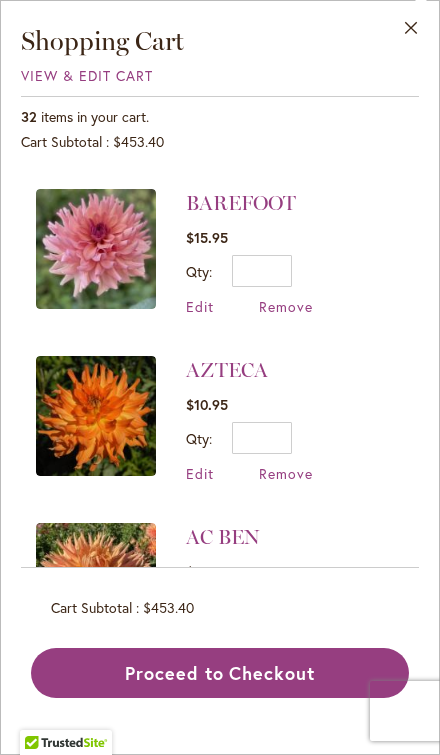 scroll, scrollTop: 4886, scrollLeft: 0, axis: vertical 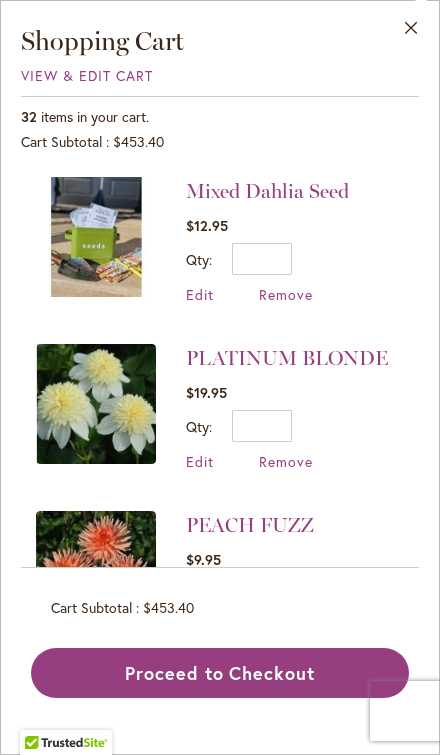 click on "Close" at bounding box center (411, 32) 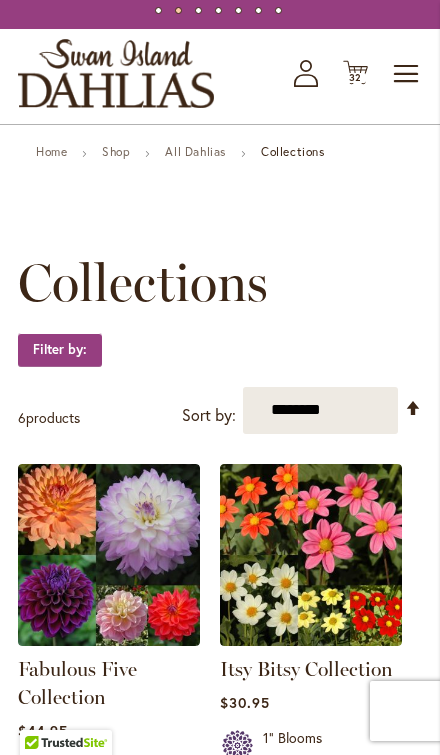 click at bounding box center (109, 555) 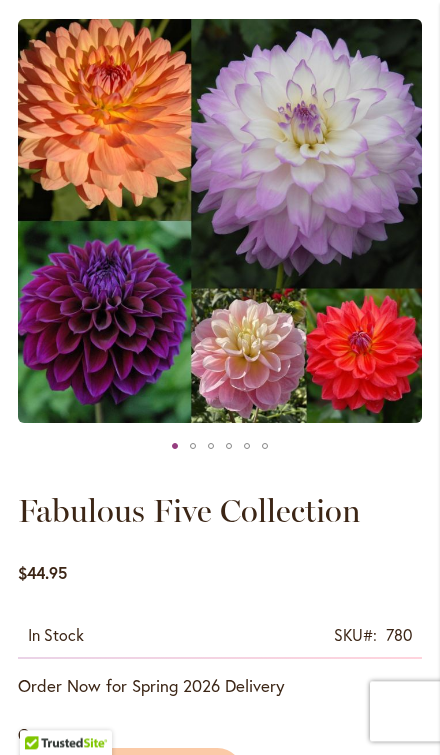 scroll, scrollTop: 0, scrollLeft: 0, axis: both 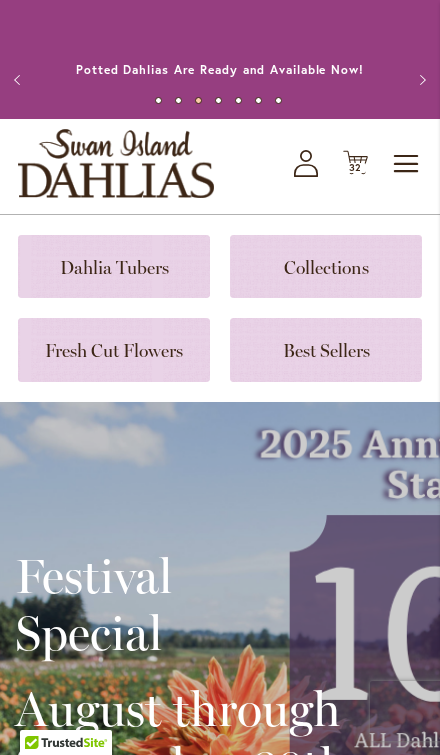 click on "Questions about Dahlia Care and Growing Beautiful Dahlias" at bounding box center [220, 69] 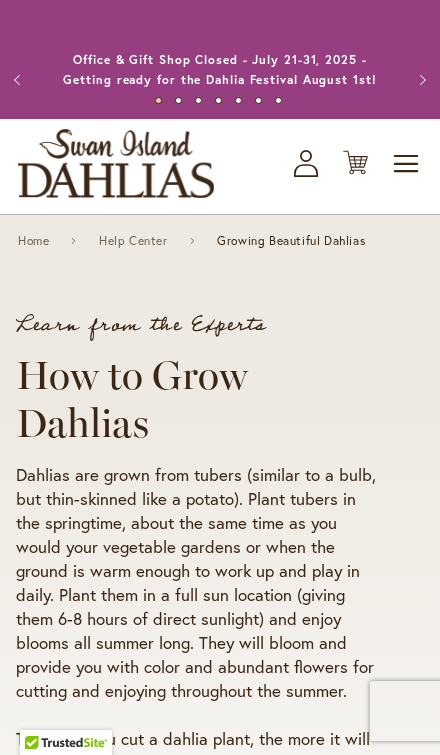scroll, scrollTop: 0, scrollLeft: 0, axis: both 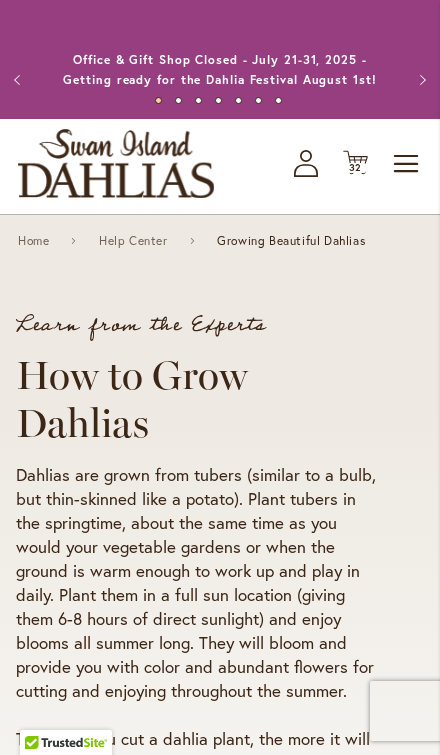 click on "Previous" at bounding box center [20, 80] 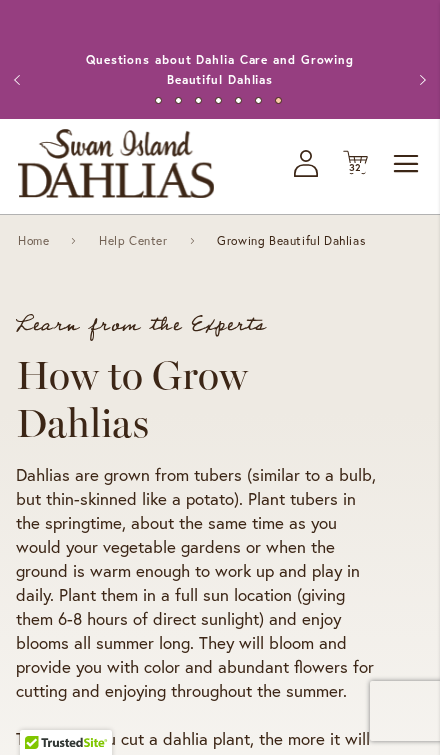 click on "Previous" at bounding box center (20, 80) 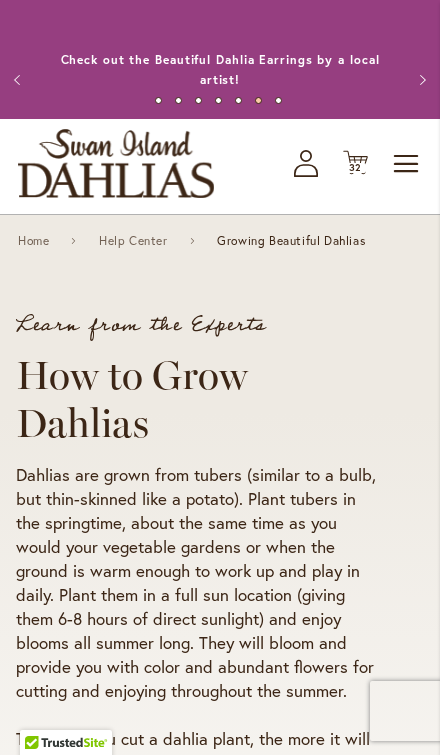 click on "Previous" at bounding box center [20, 80] 